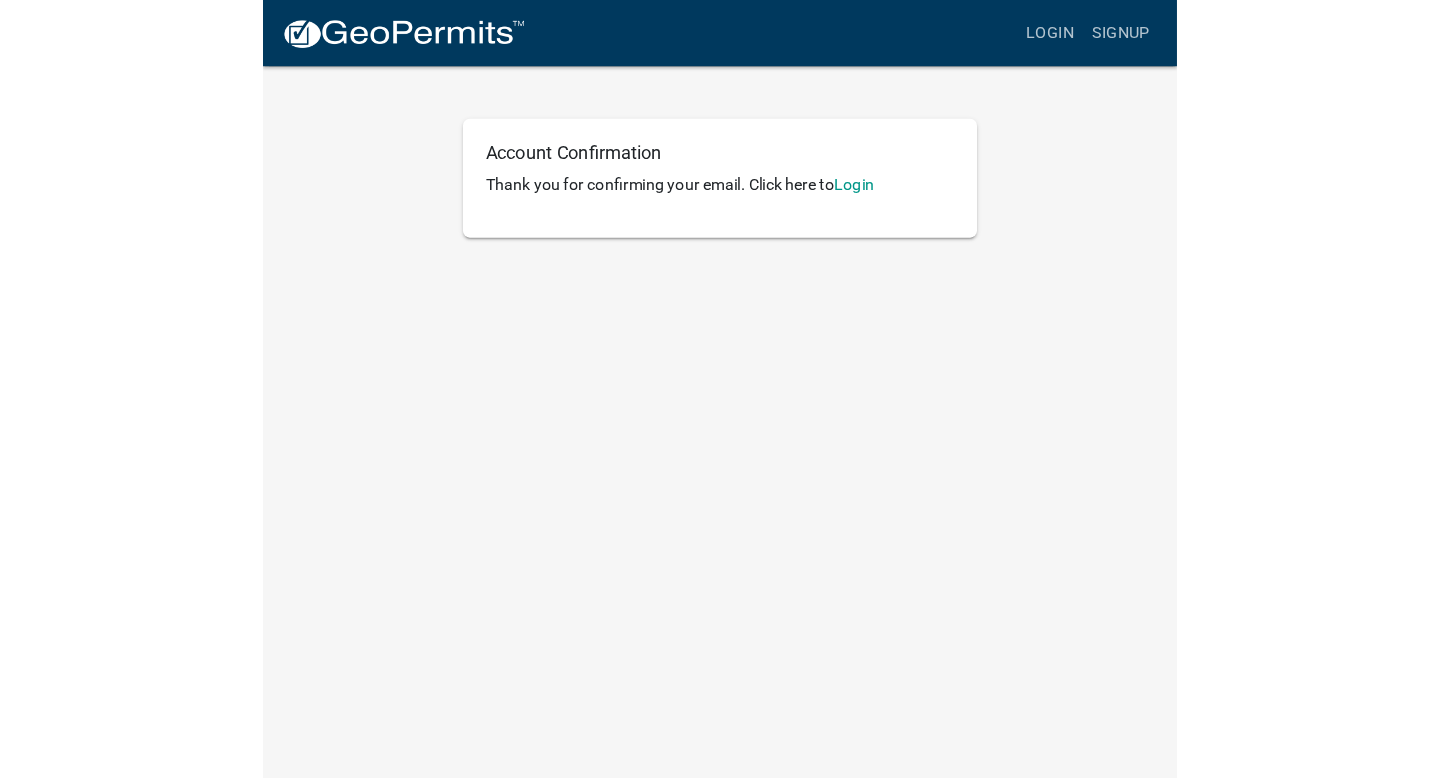 scroll, scrollTop: 0, scrollLeft: 0, axis: both 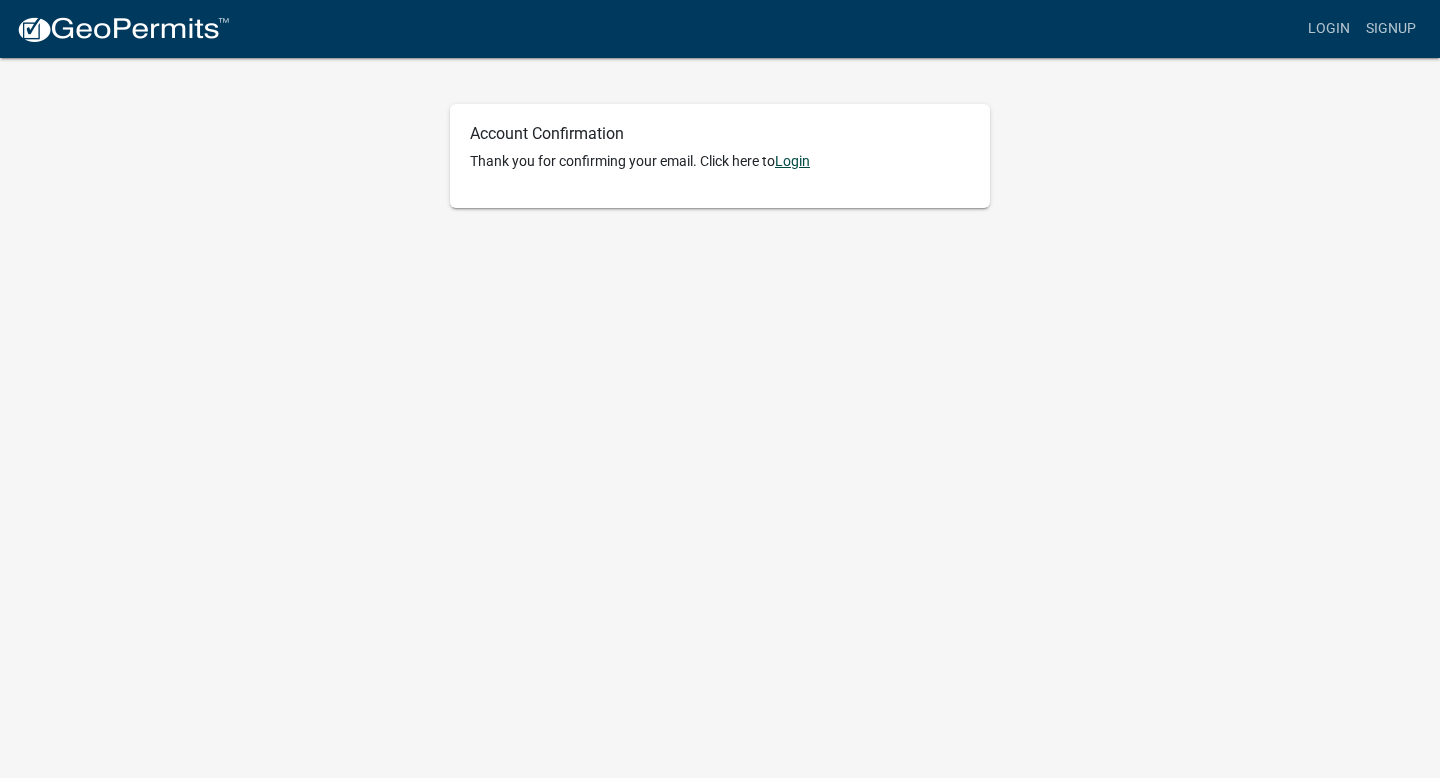 click on "Login" 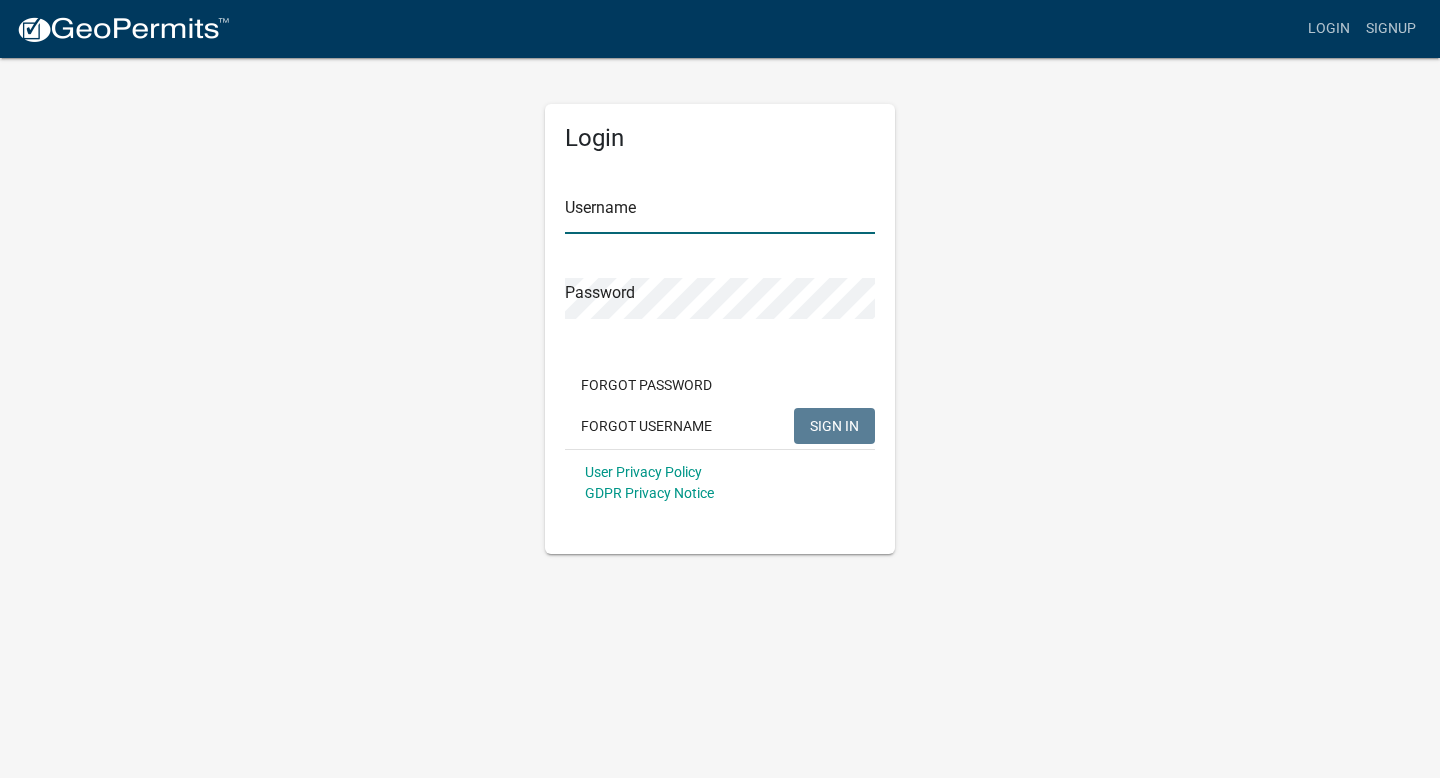click on "Username" at bounding box center [720, 213] 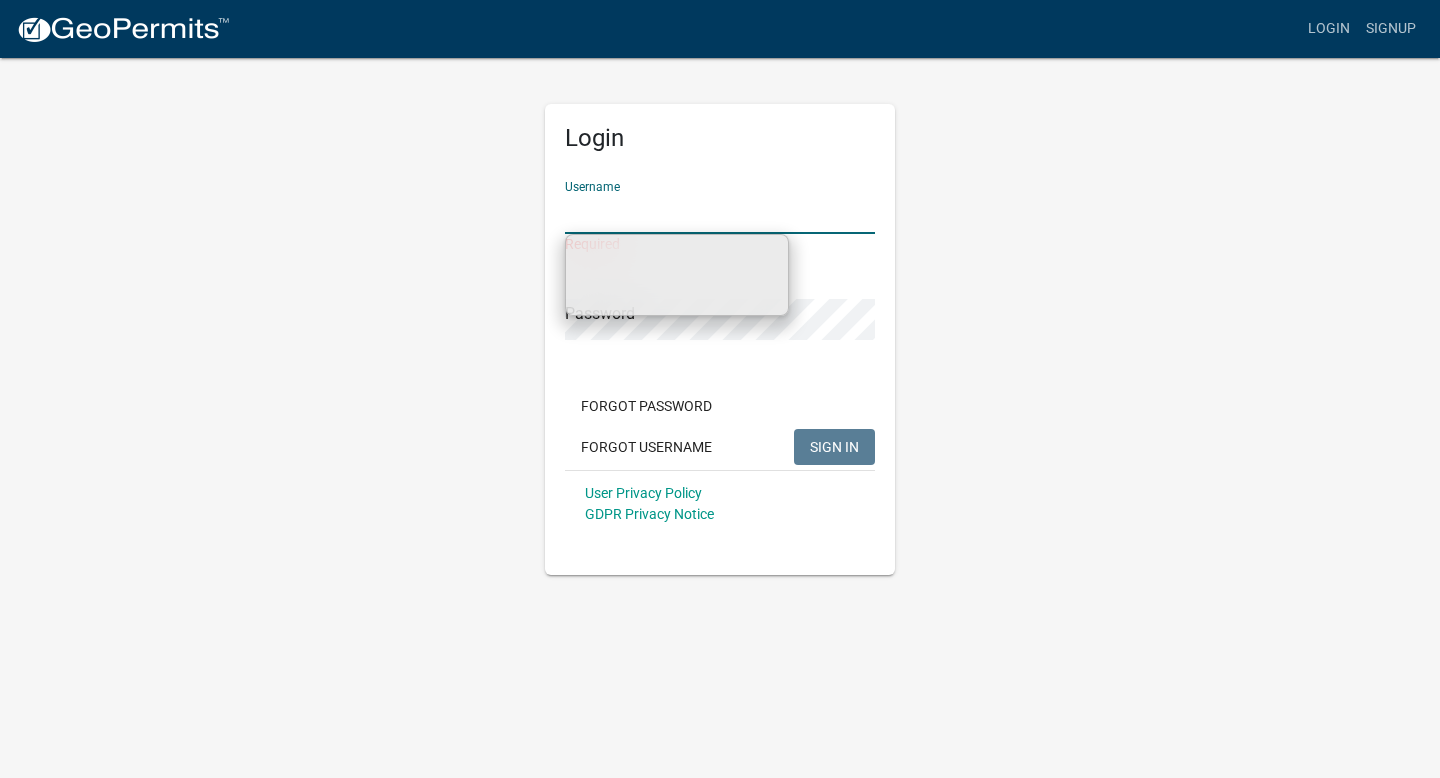 paste on "[USERNAME]@example.com" 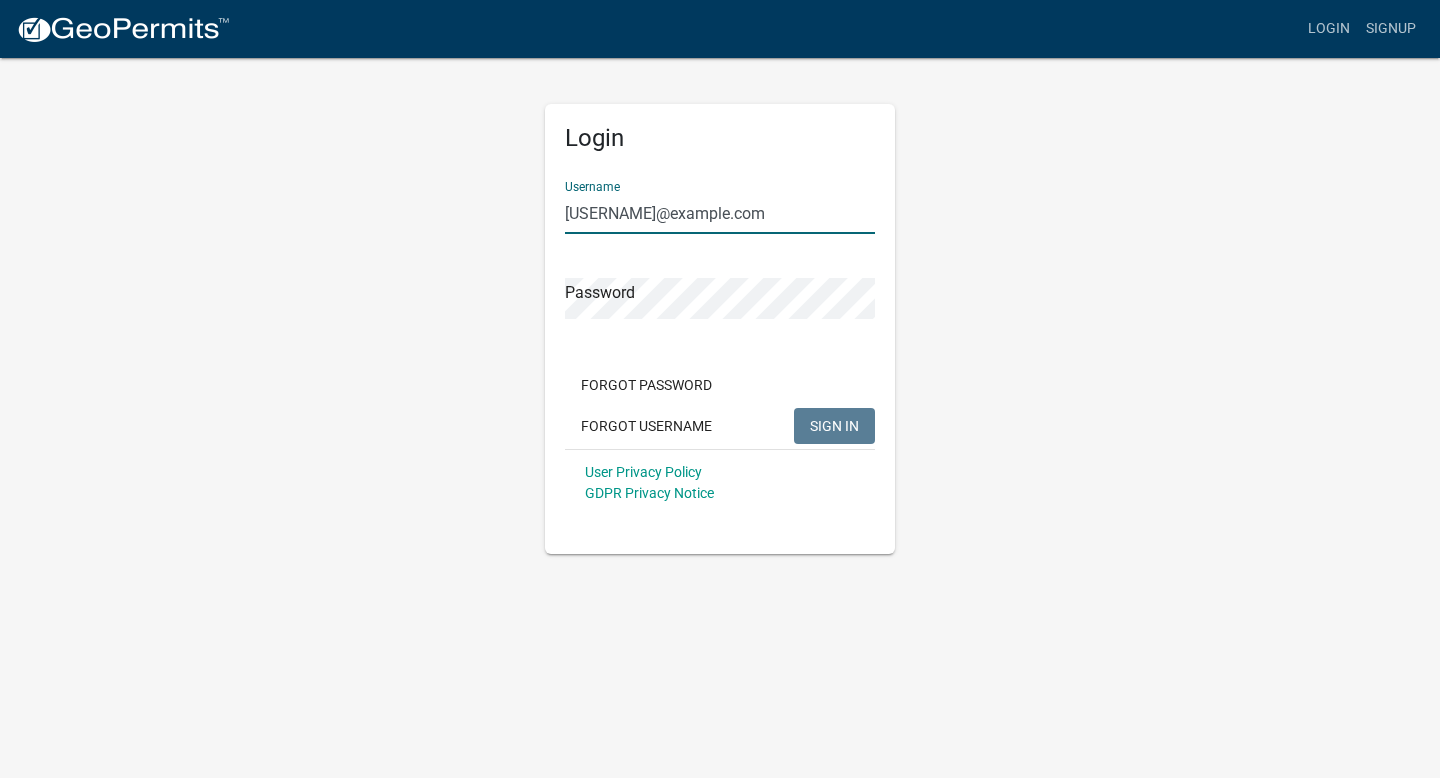 type on "[USERNAME]@example.com" 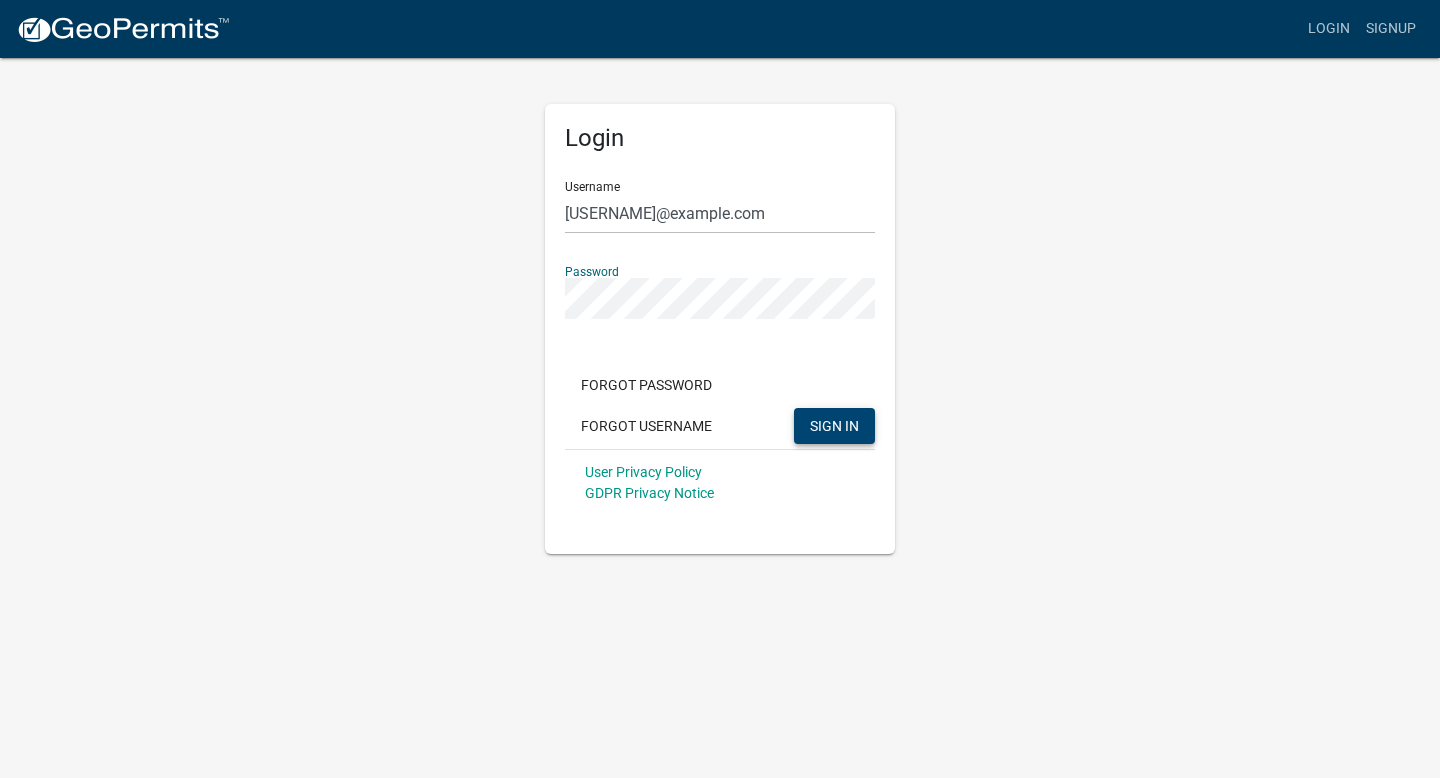 click on "SIGN IN" 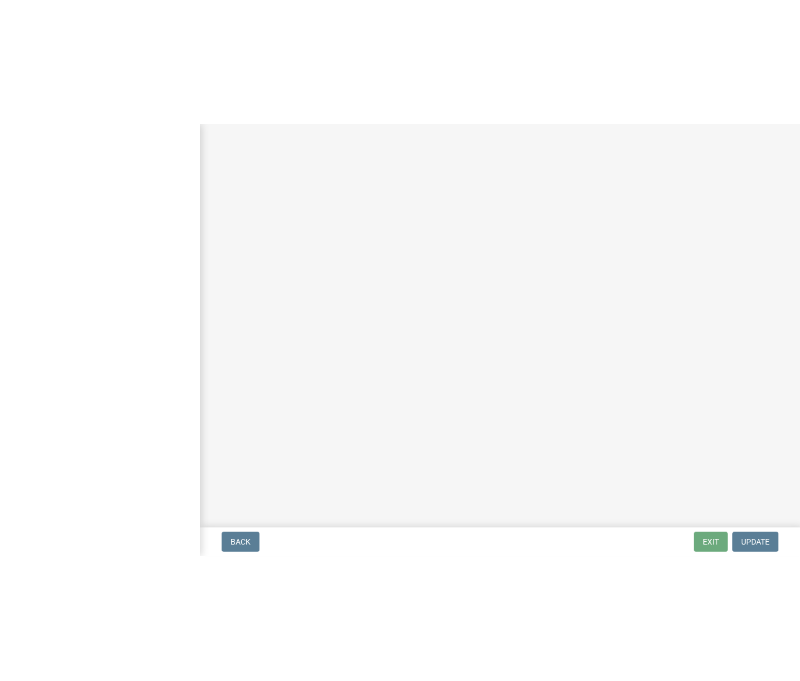 scroll, scrollTop: 0, scrollLeft: 0, axis: both 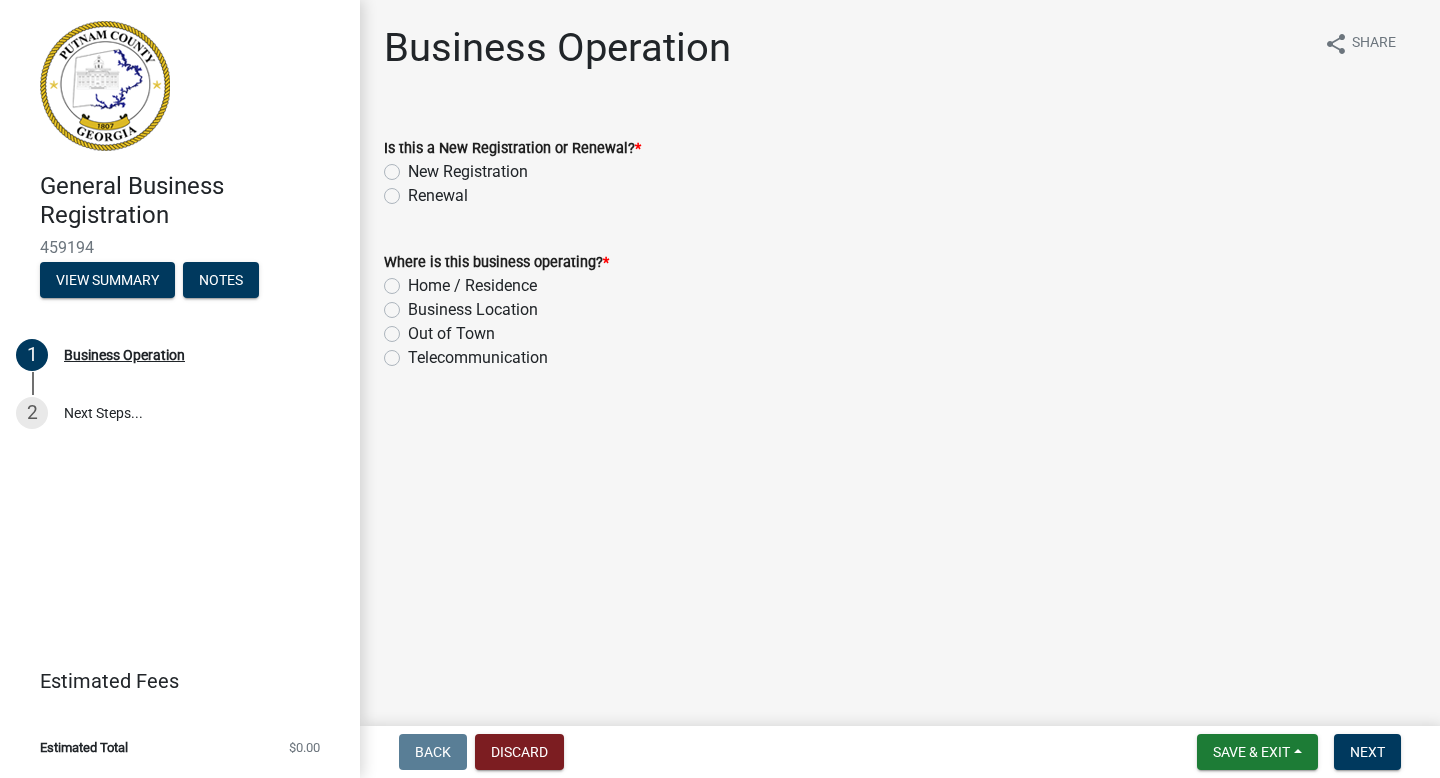 click on "New Registration" 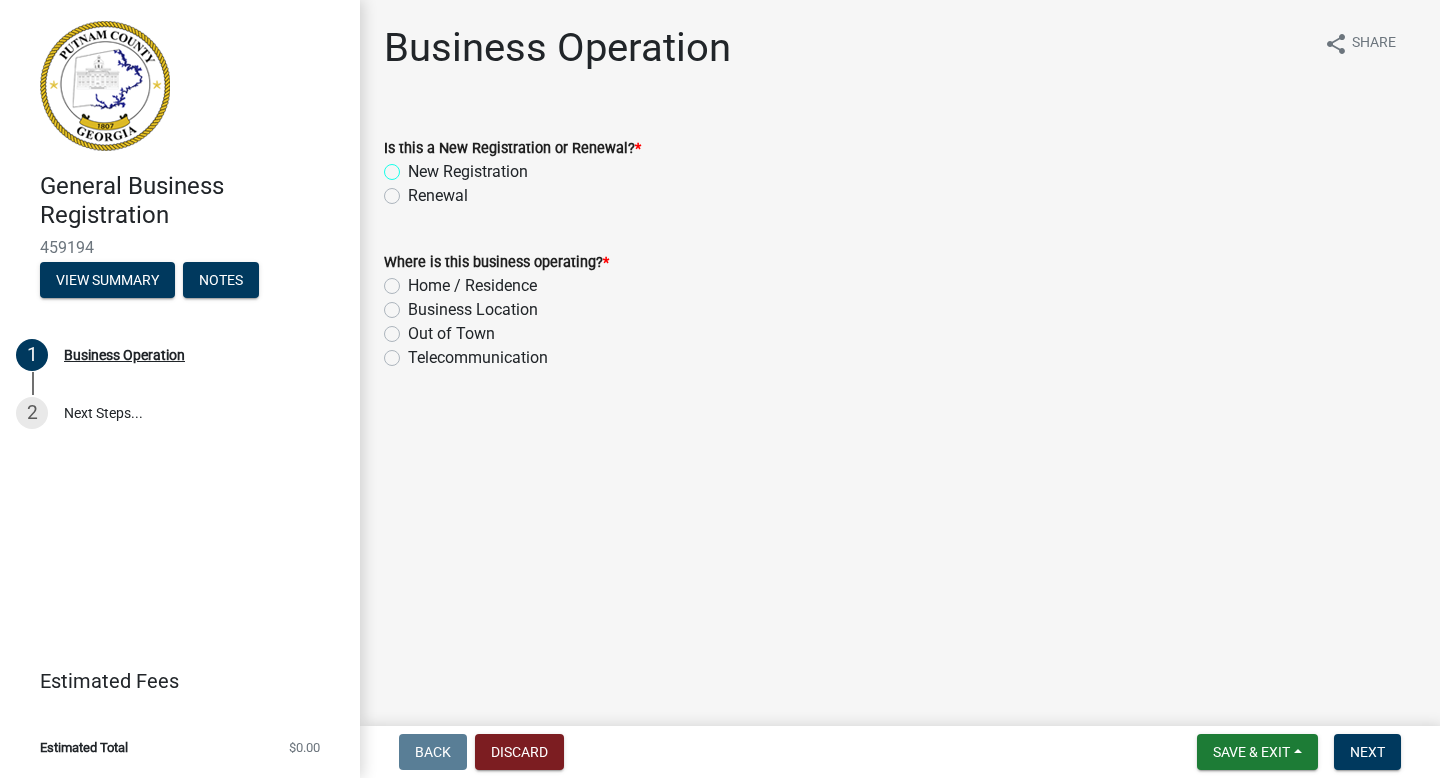 click on "New Registration" at bounding box center [414, 166] 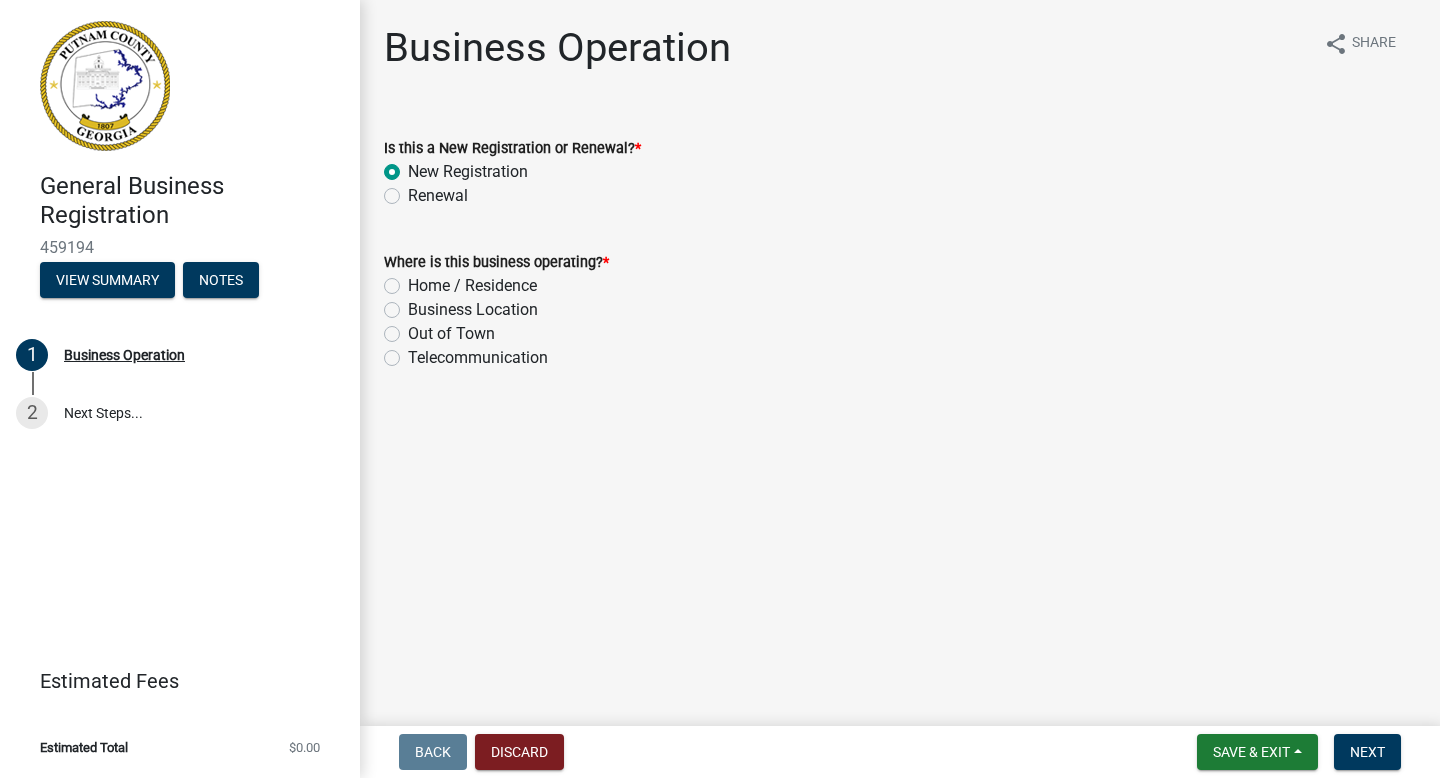 radio on "true" 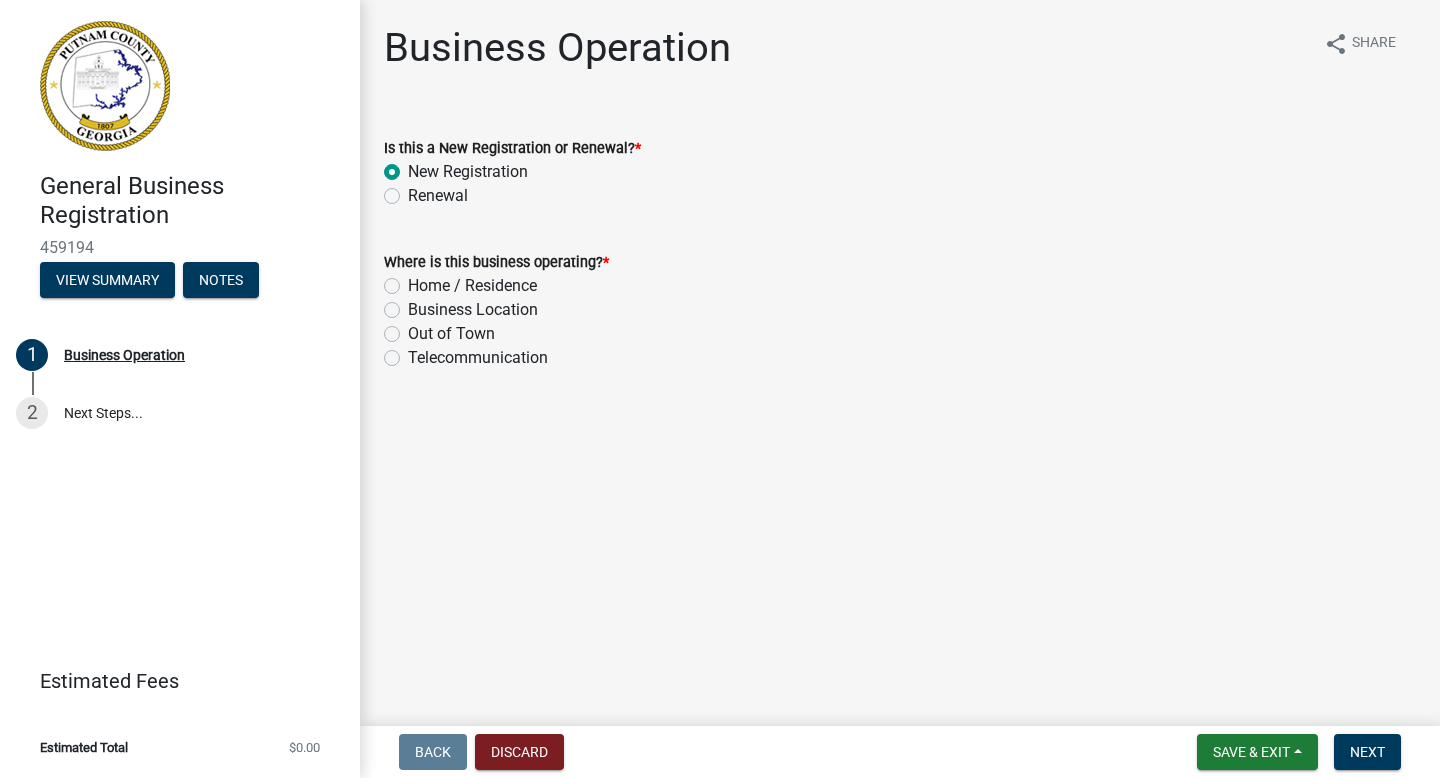 click on "Home / Residence" 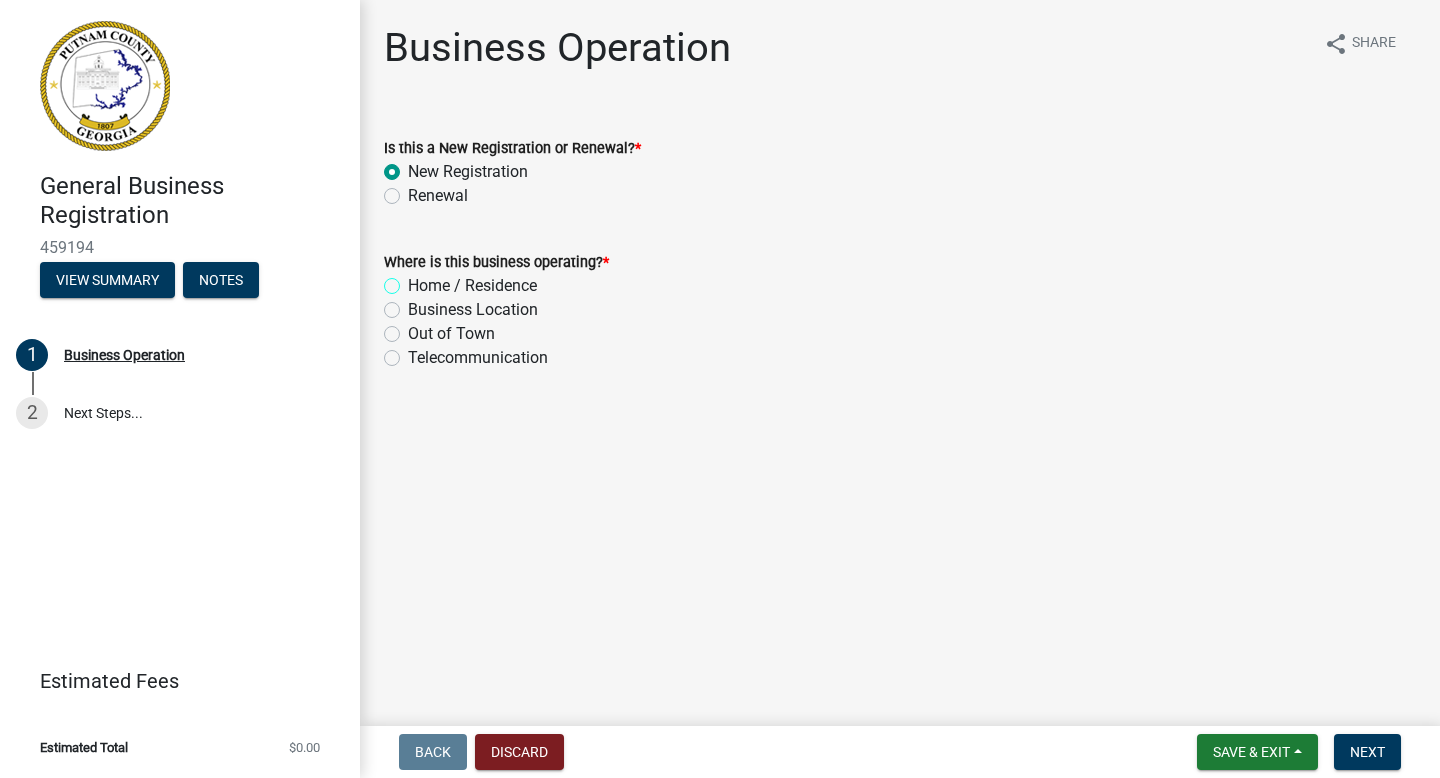 click on "Home / Residence" at bounding box center [414, 280] 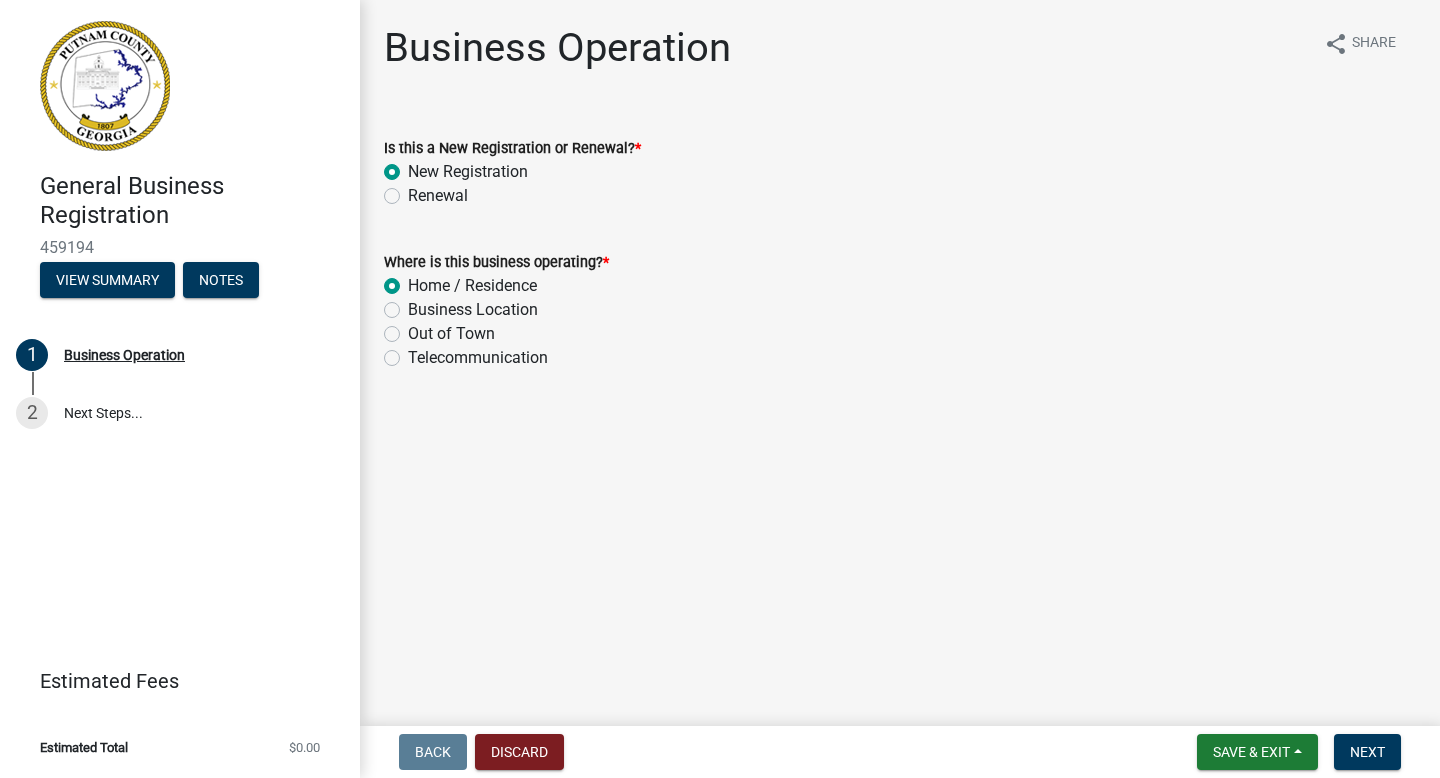 radio on "true" 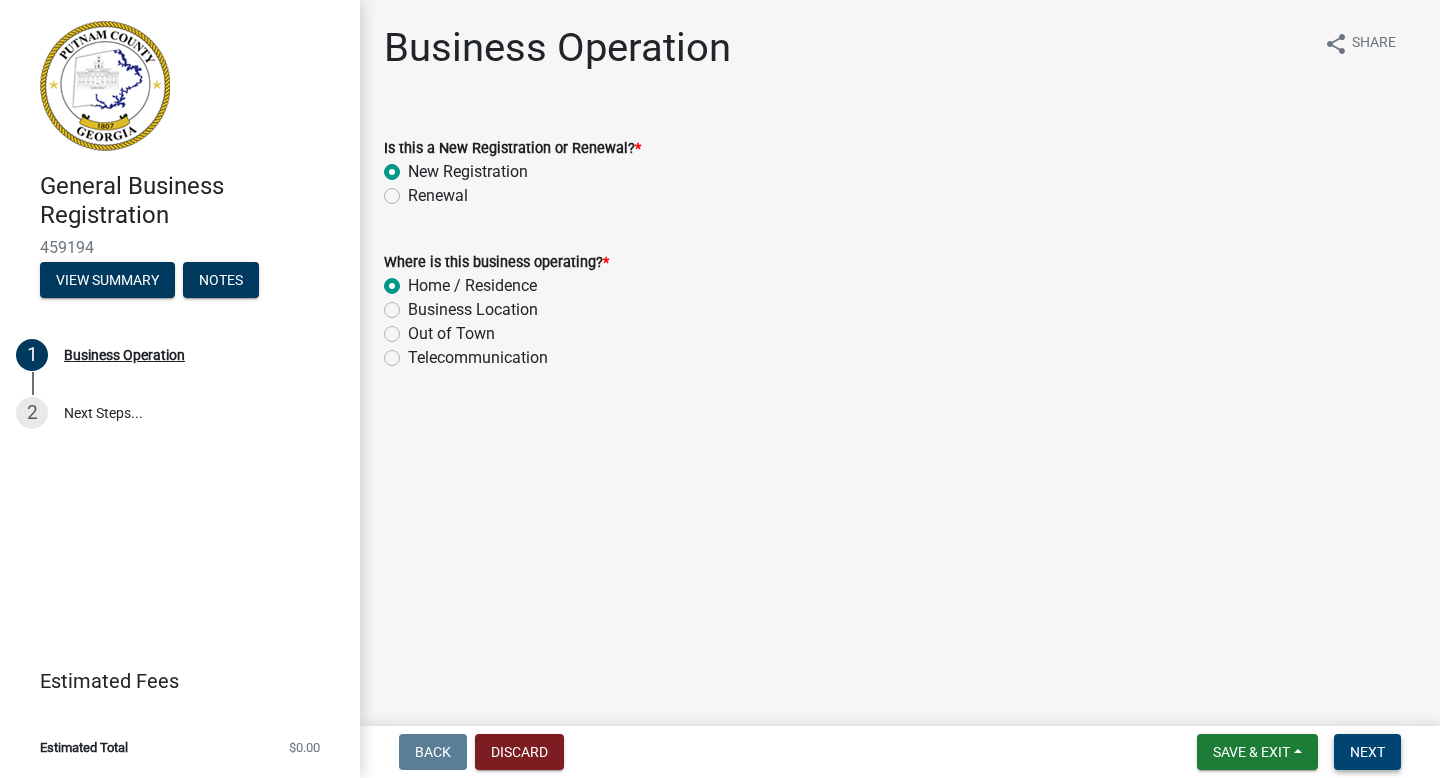 click on "Next" at bounding box center (1367, 752) 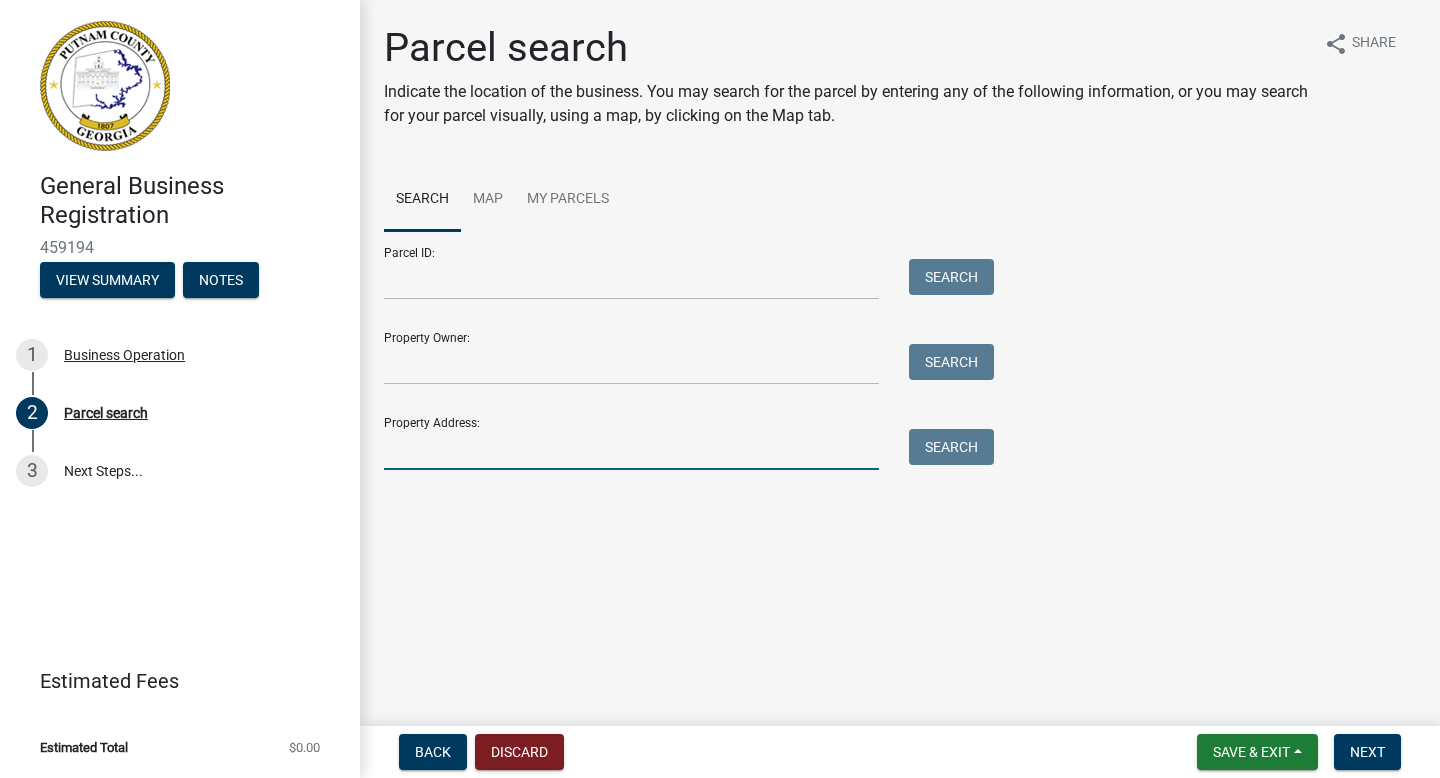 click on "Property Address:" at bounding box center [631, 449] 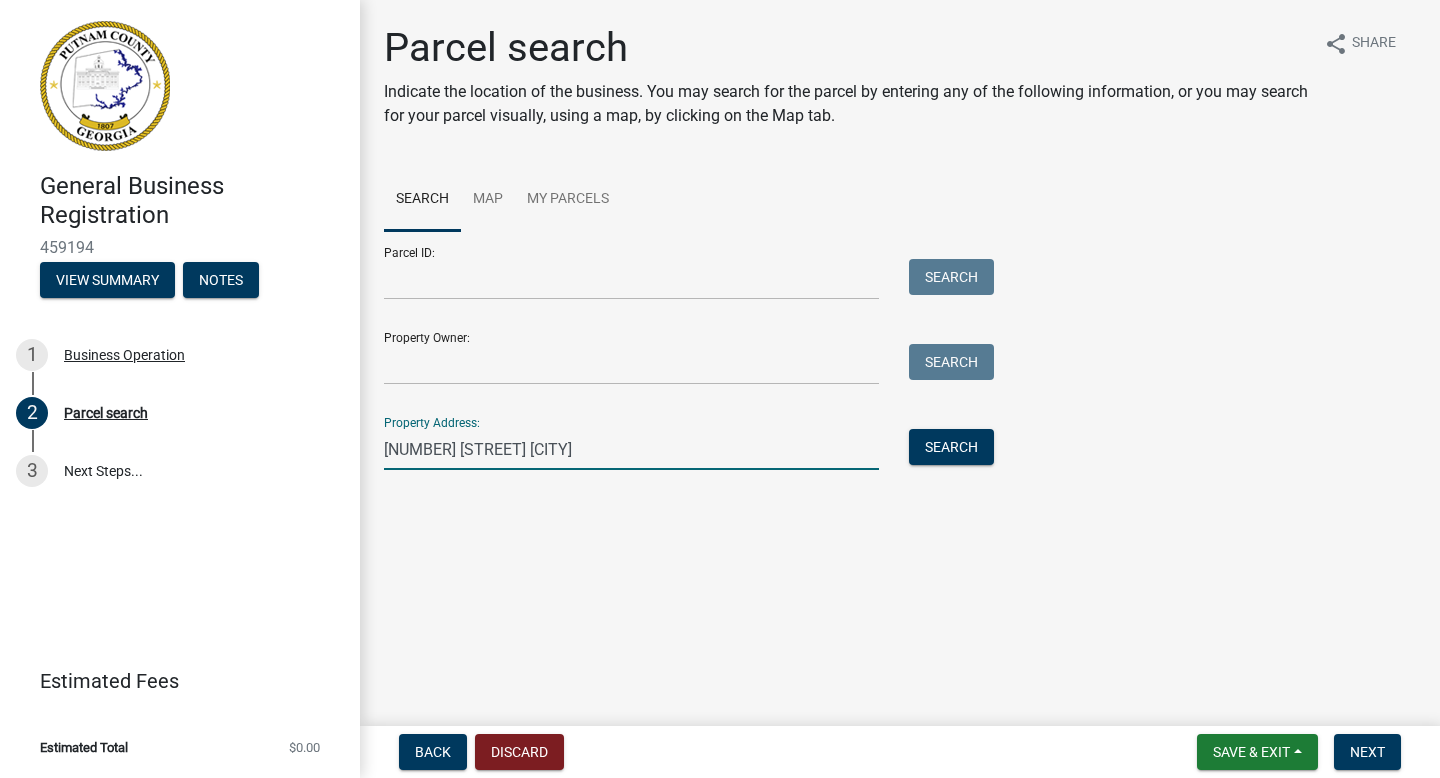 click on "[NUMBER] [STREET] [CITY]" at bounding box center (631, 449) 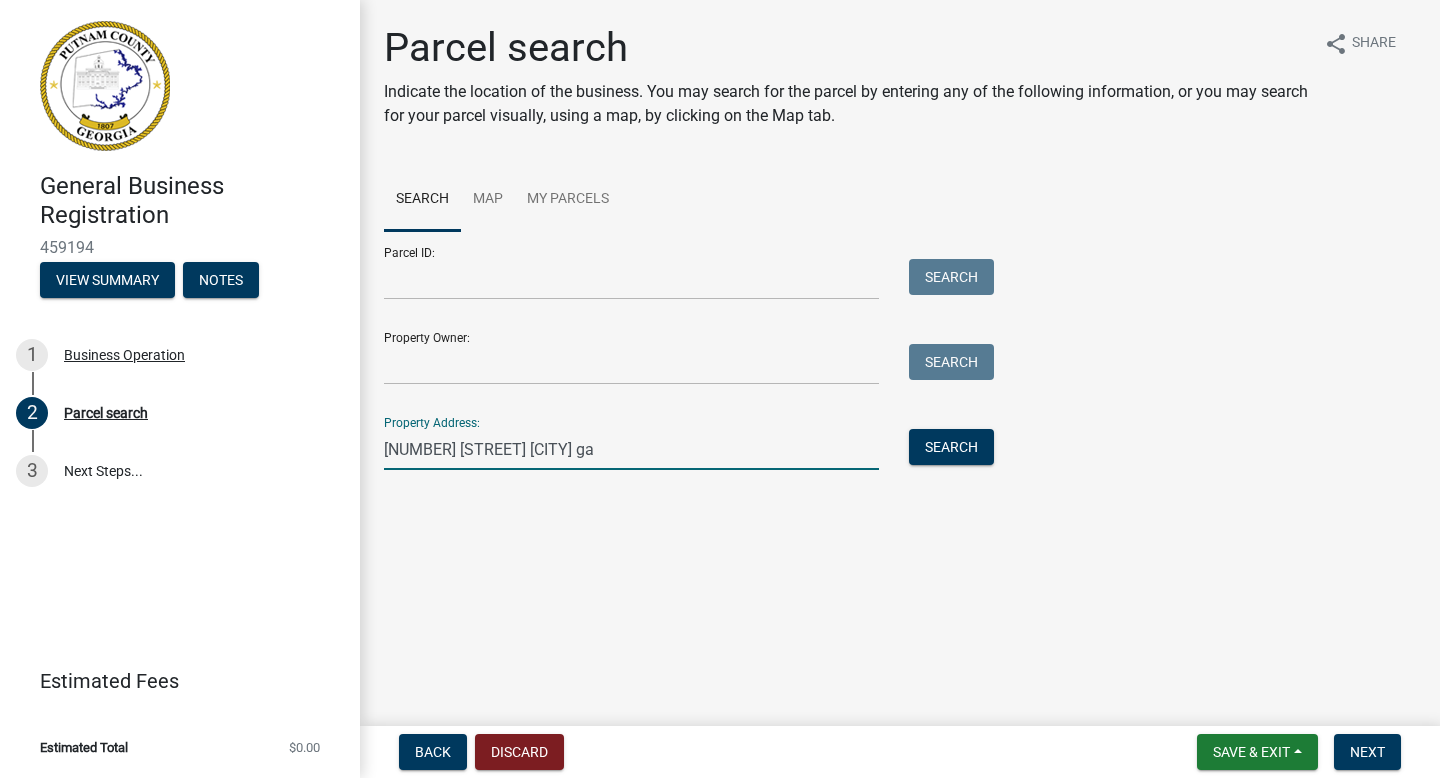 paste on "31024" 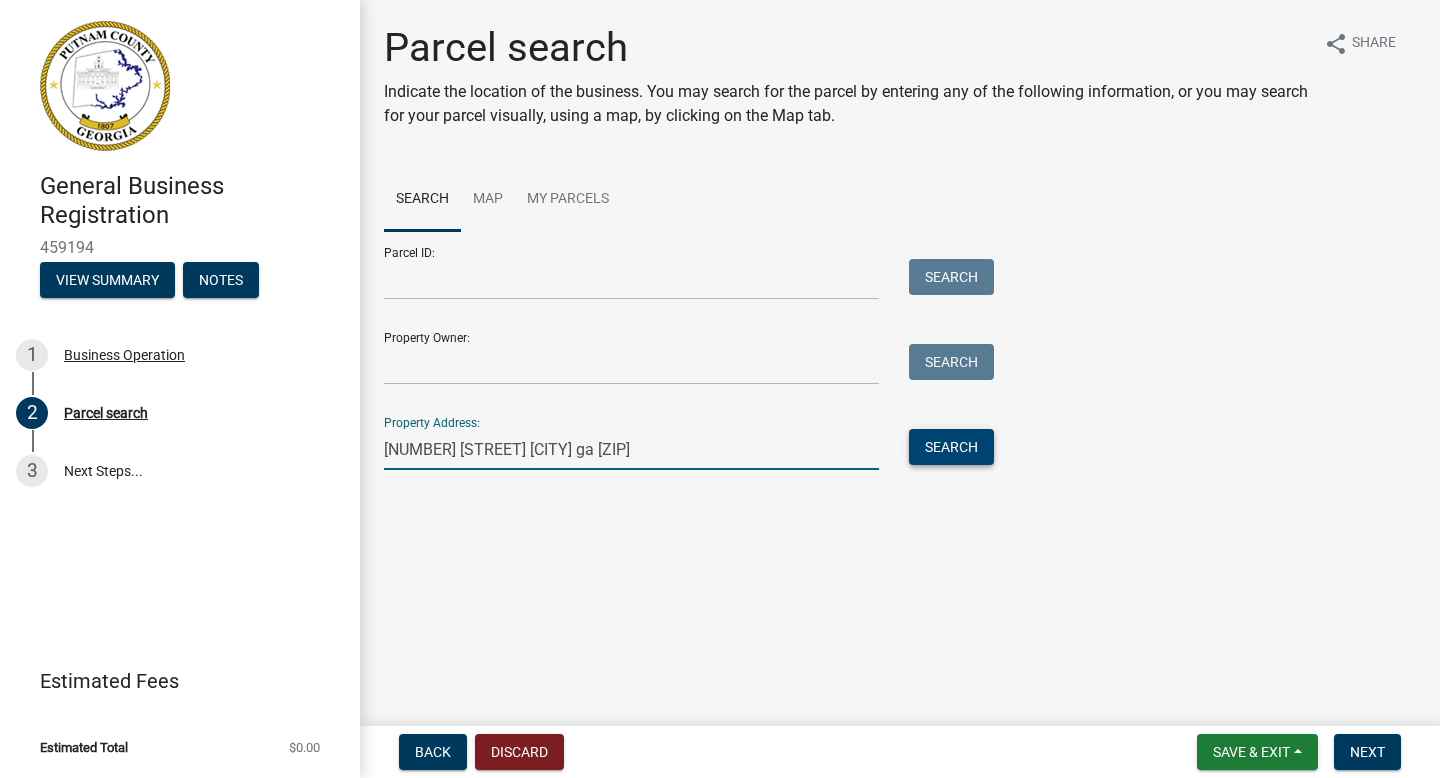click on "Search" at bounding box center [951, 447] 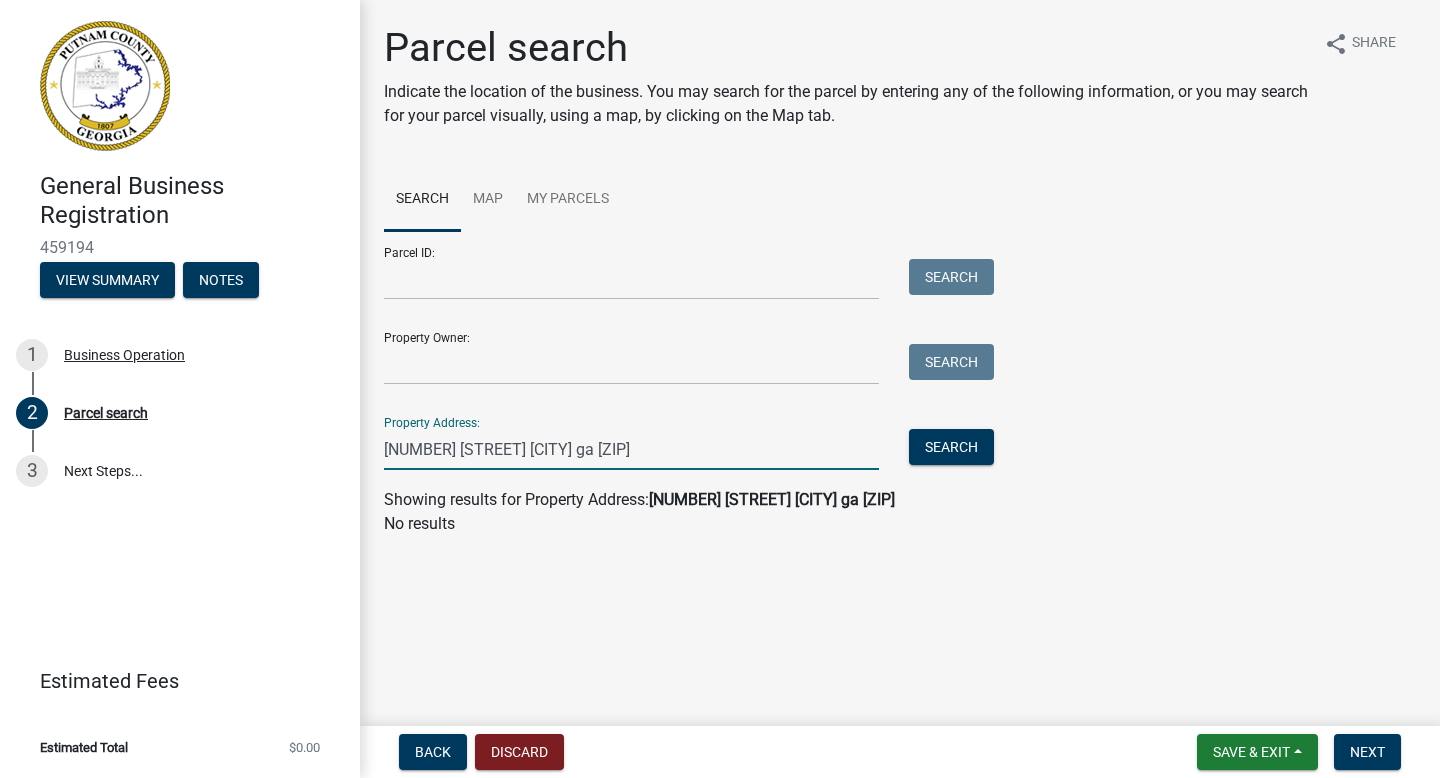 drag, startPoint x: 494, startPoint y: 452, endPoint x: 665, endPoint y: 458, distance: 171.10522 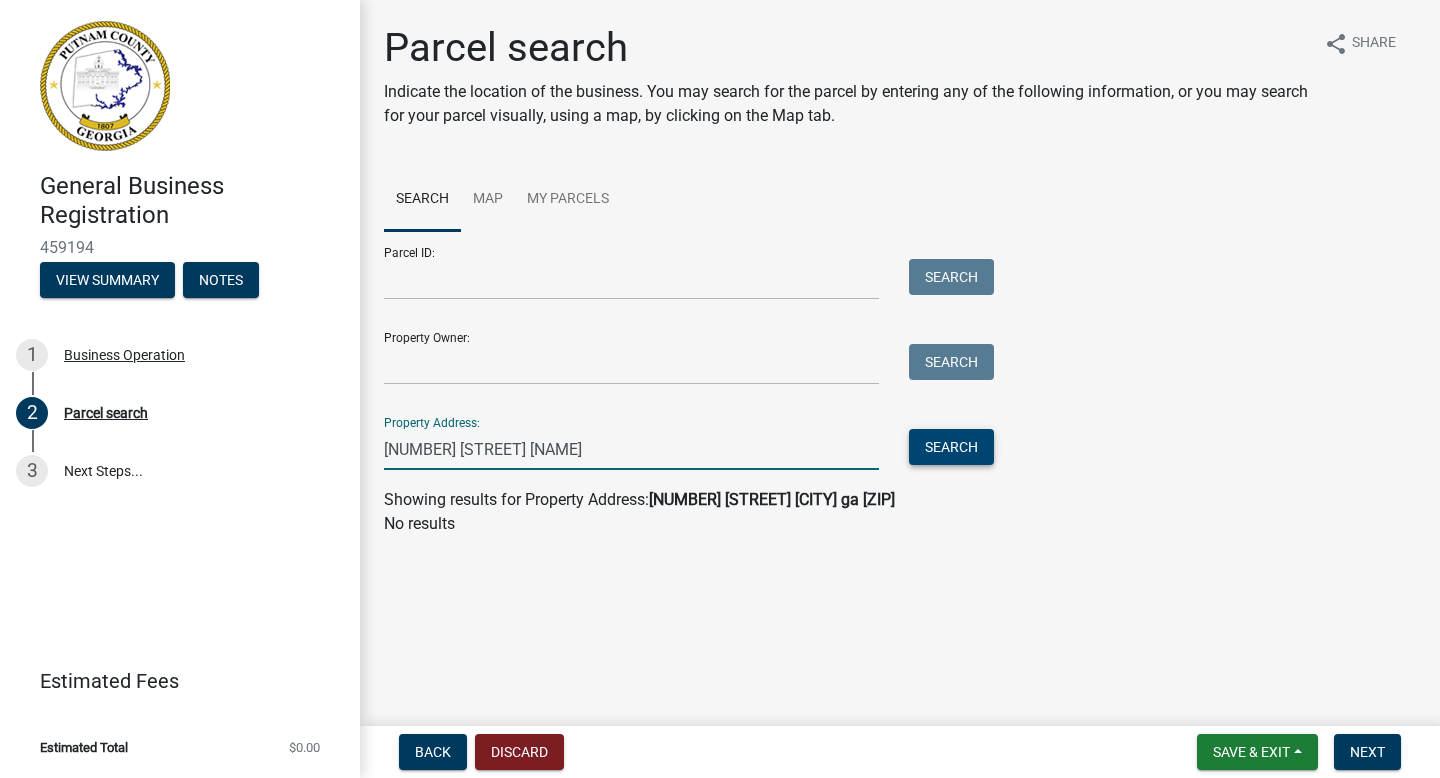 type on "[NUMBER] [STREET] [NAME]" 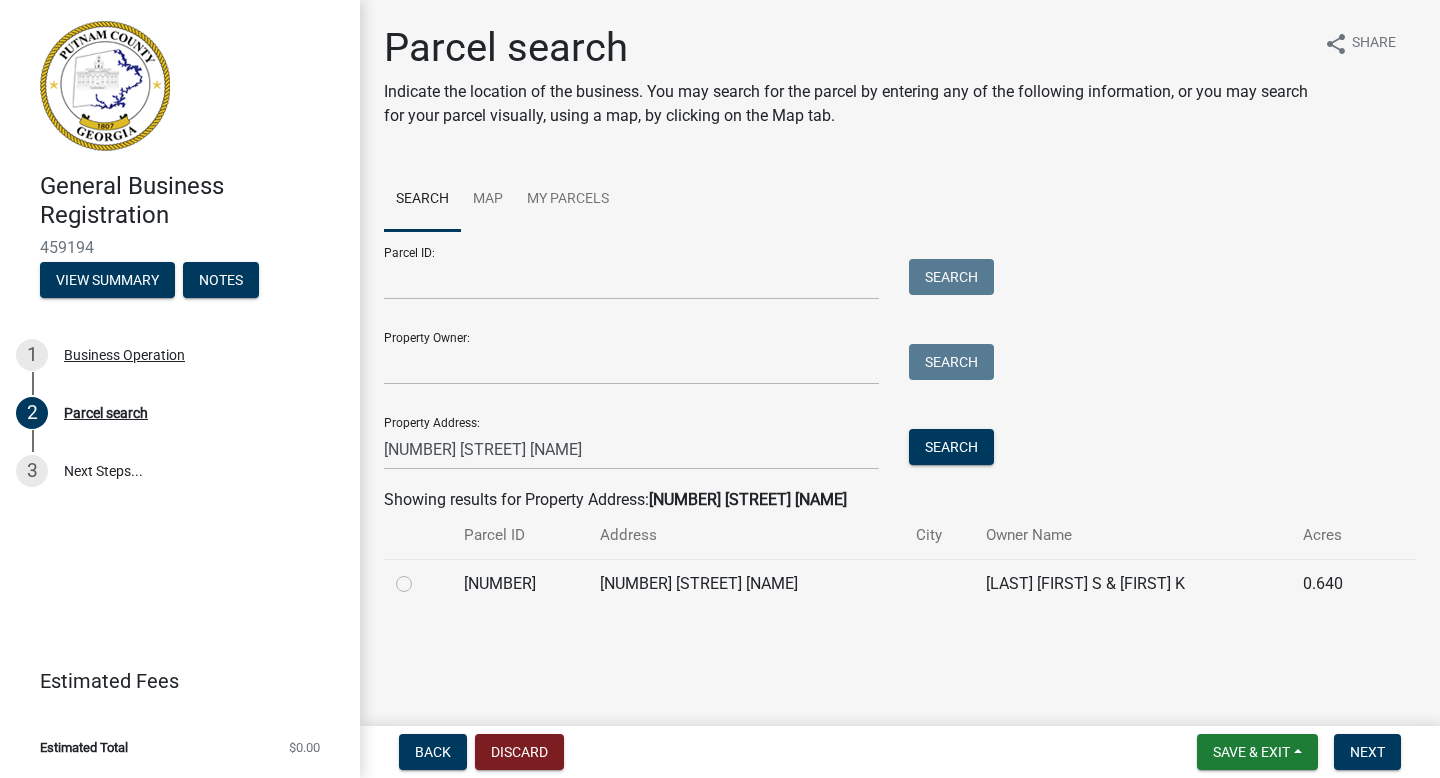 click 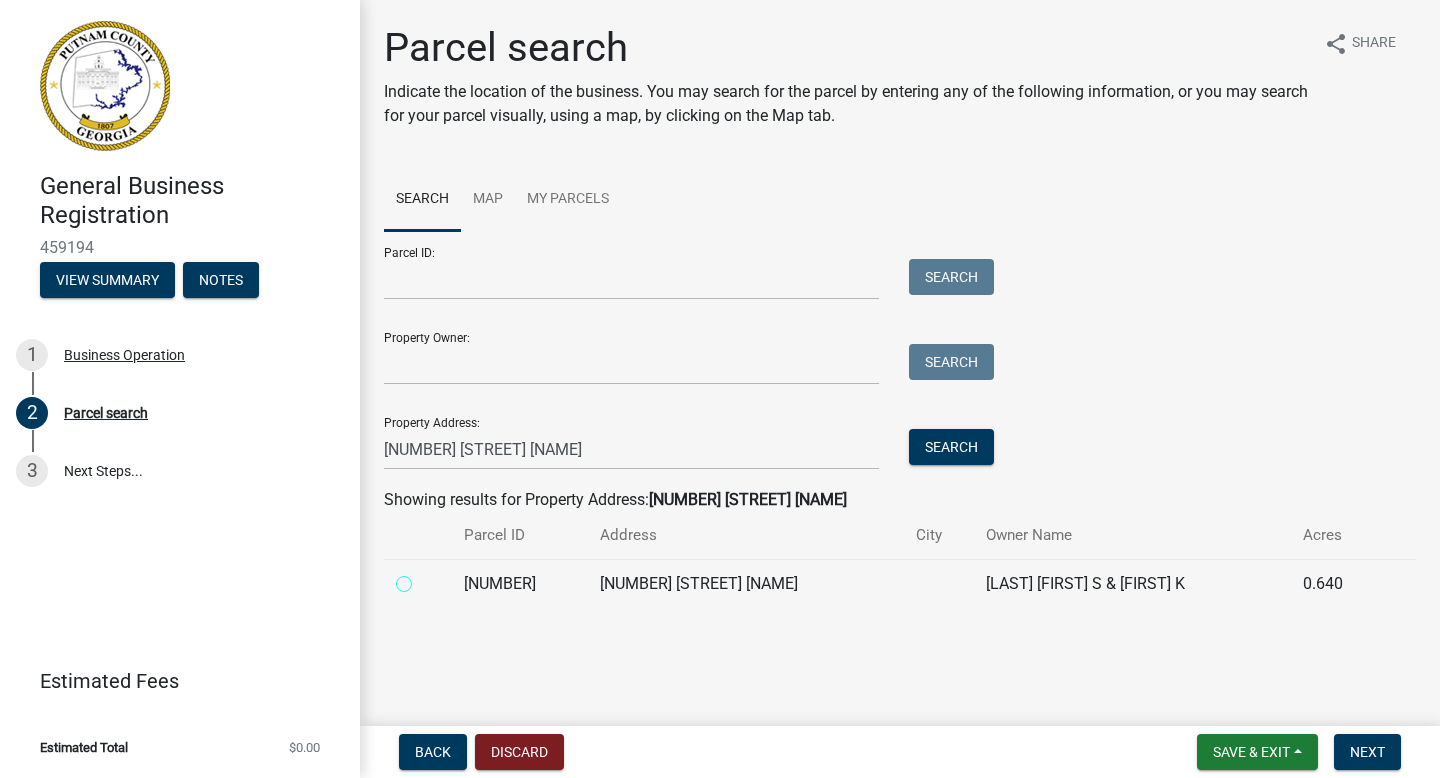 click at bounding box center (426, 578) 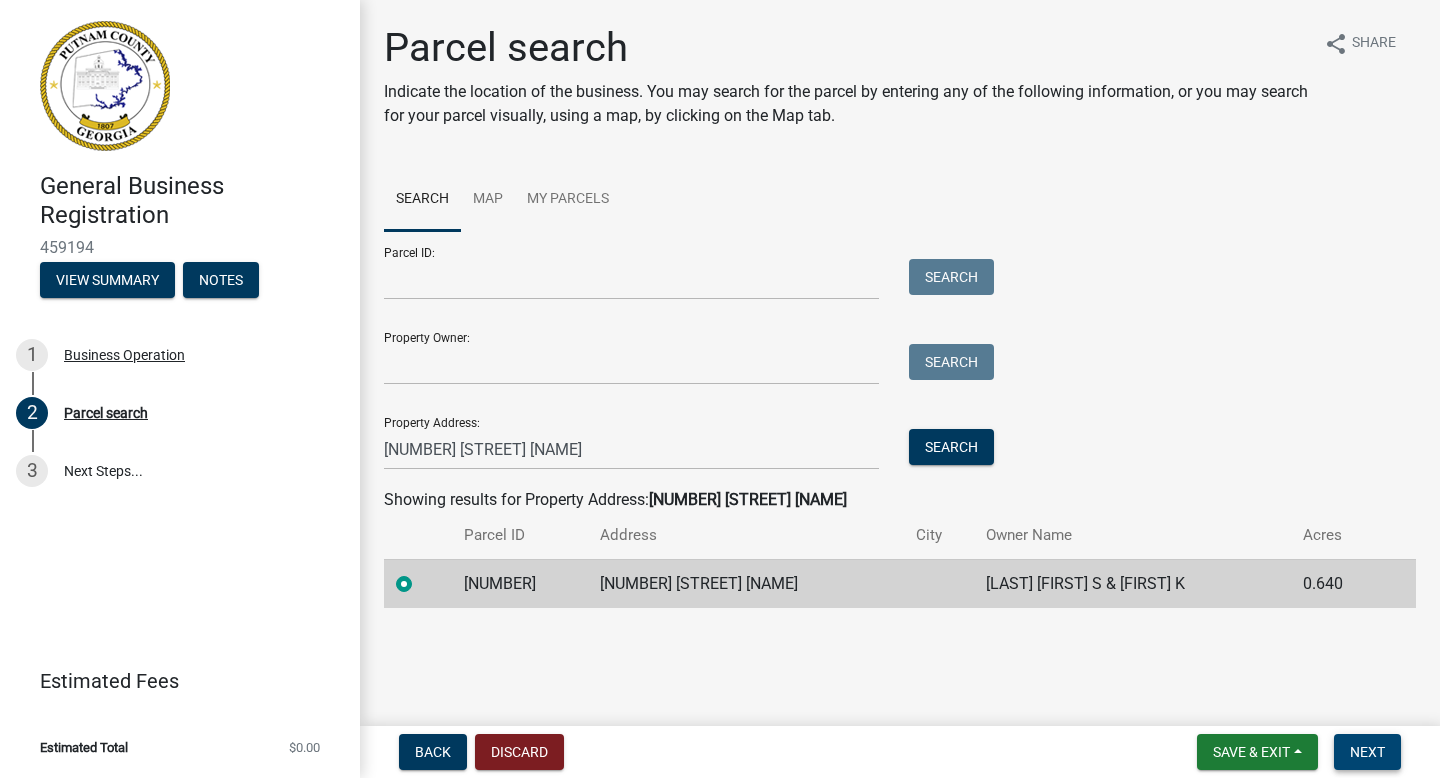click on "Next" at bounding box center [1367, 752] 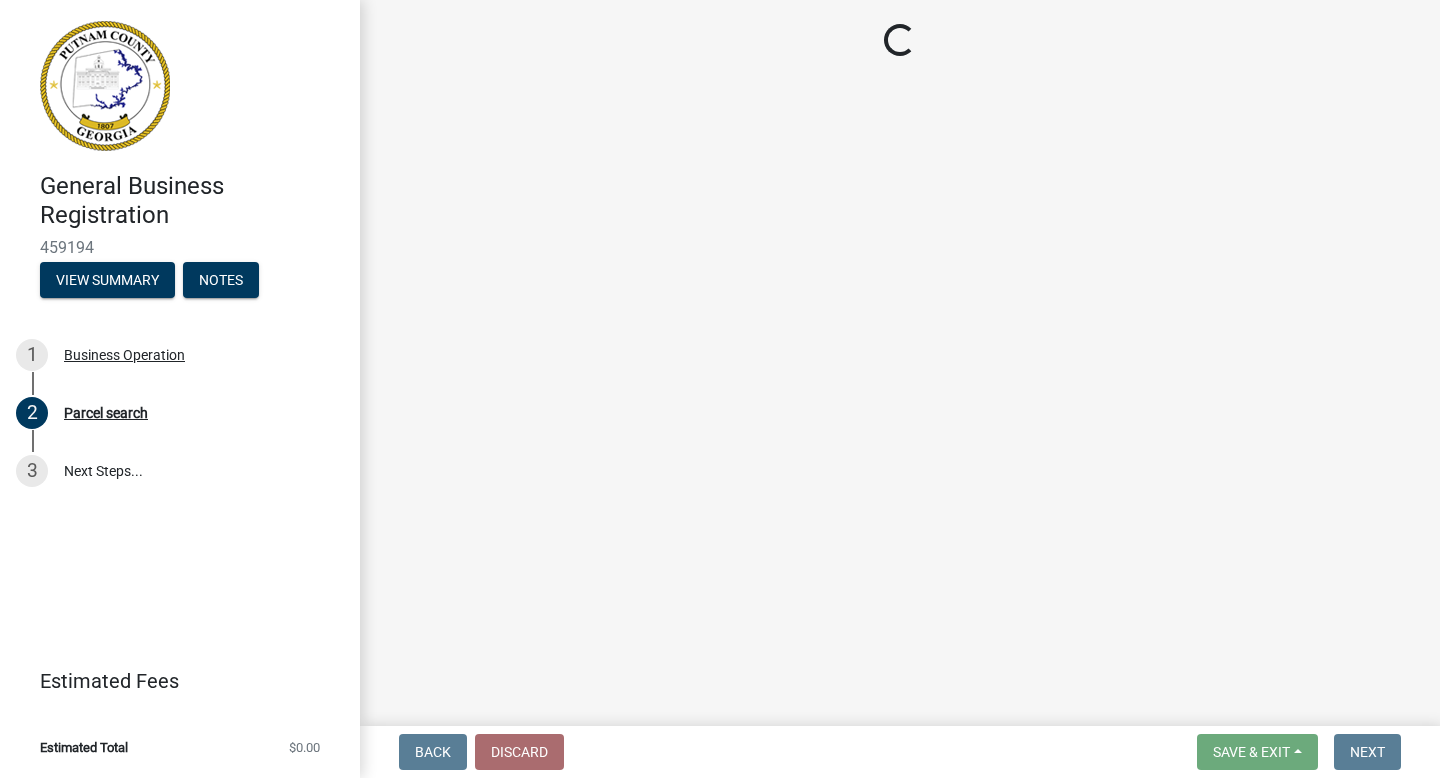 select on "GA" 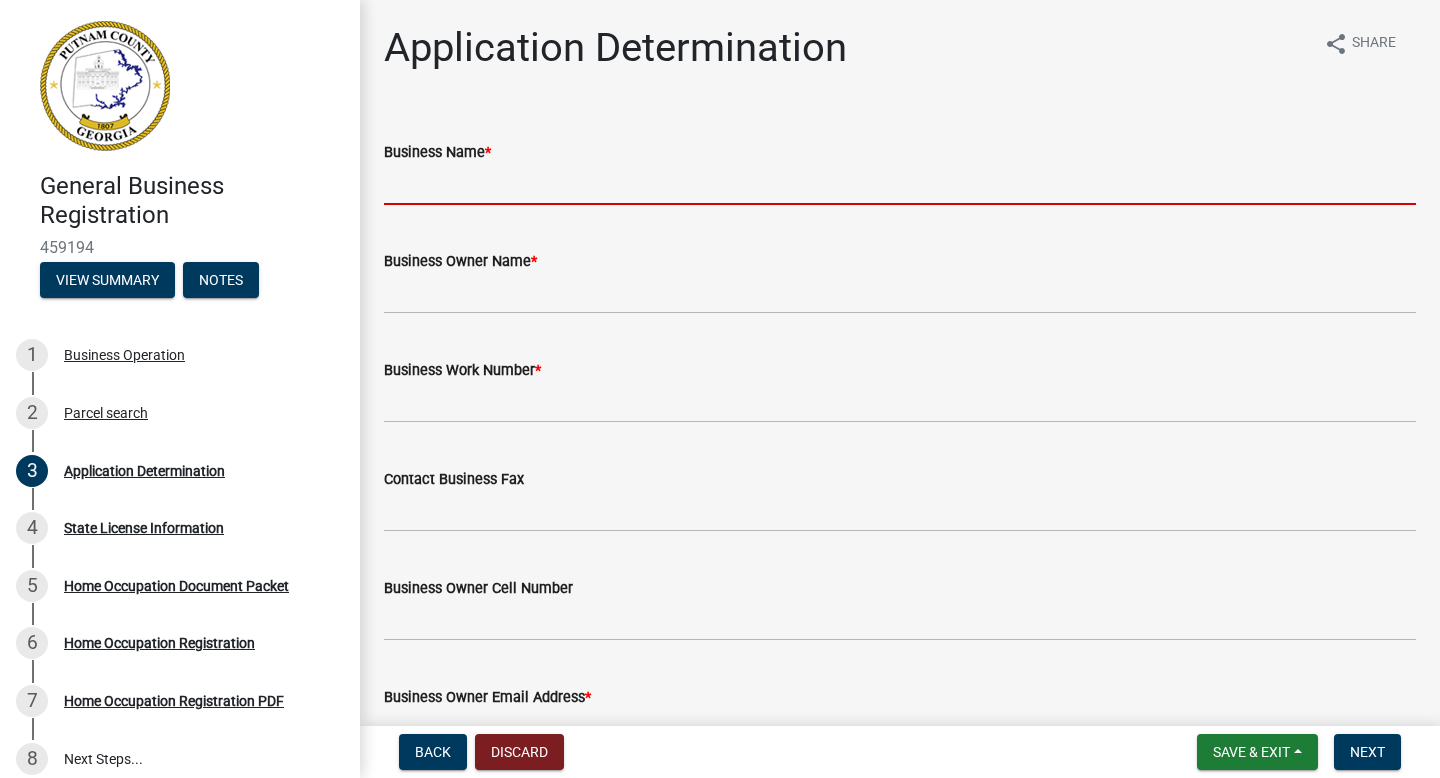 click on "Business Name  *" at bounding box center (900, 184) 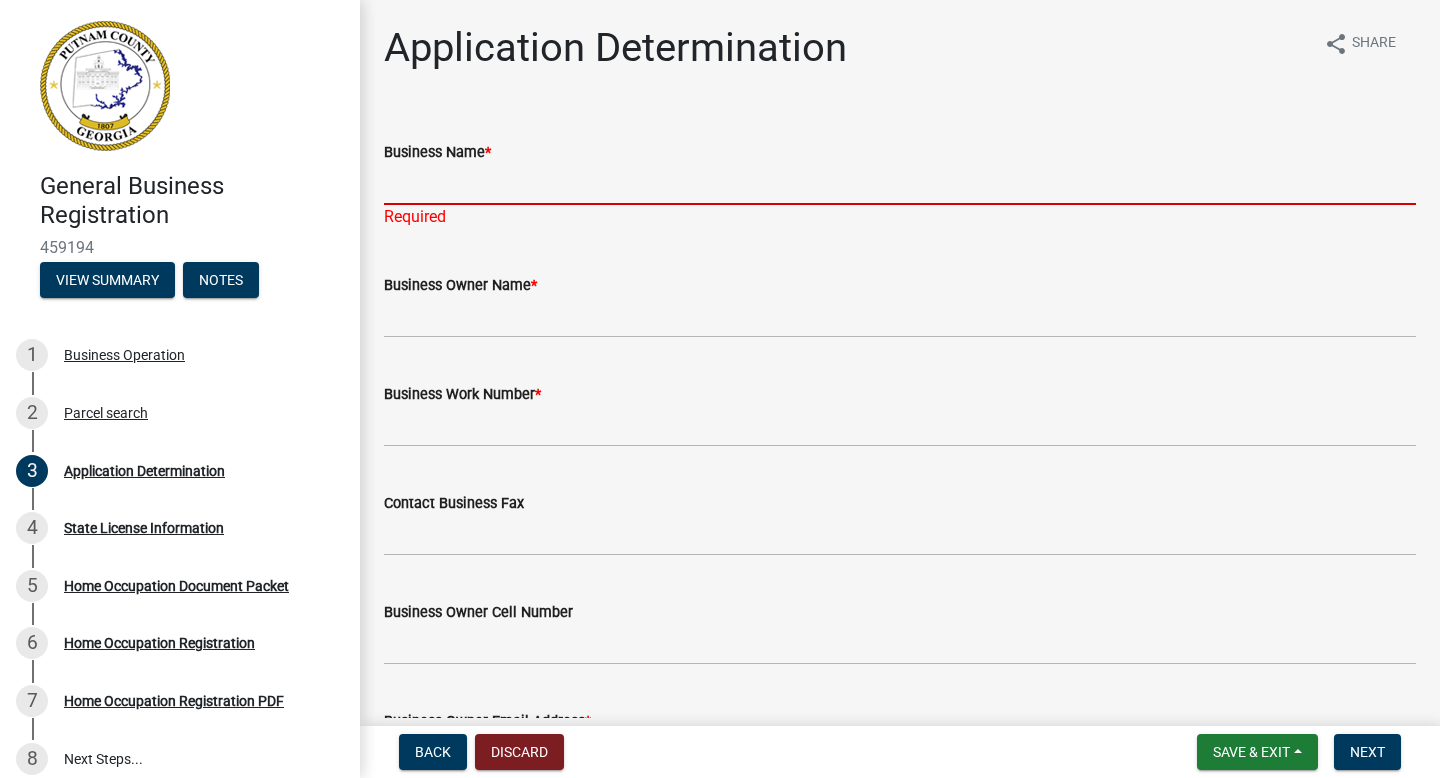 paste on "CESM THERAPY LLC" 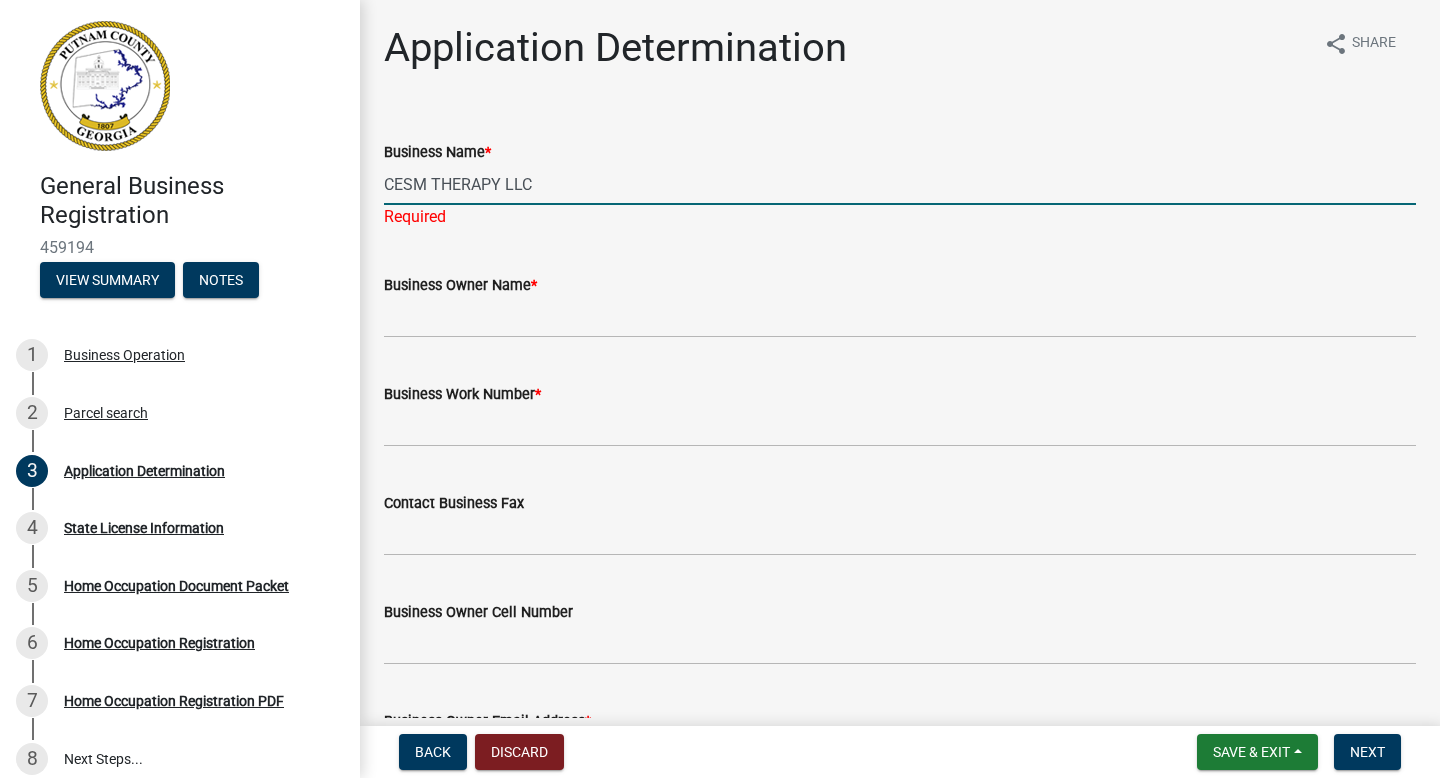 type on "CESM THERAPY LLC" 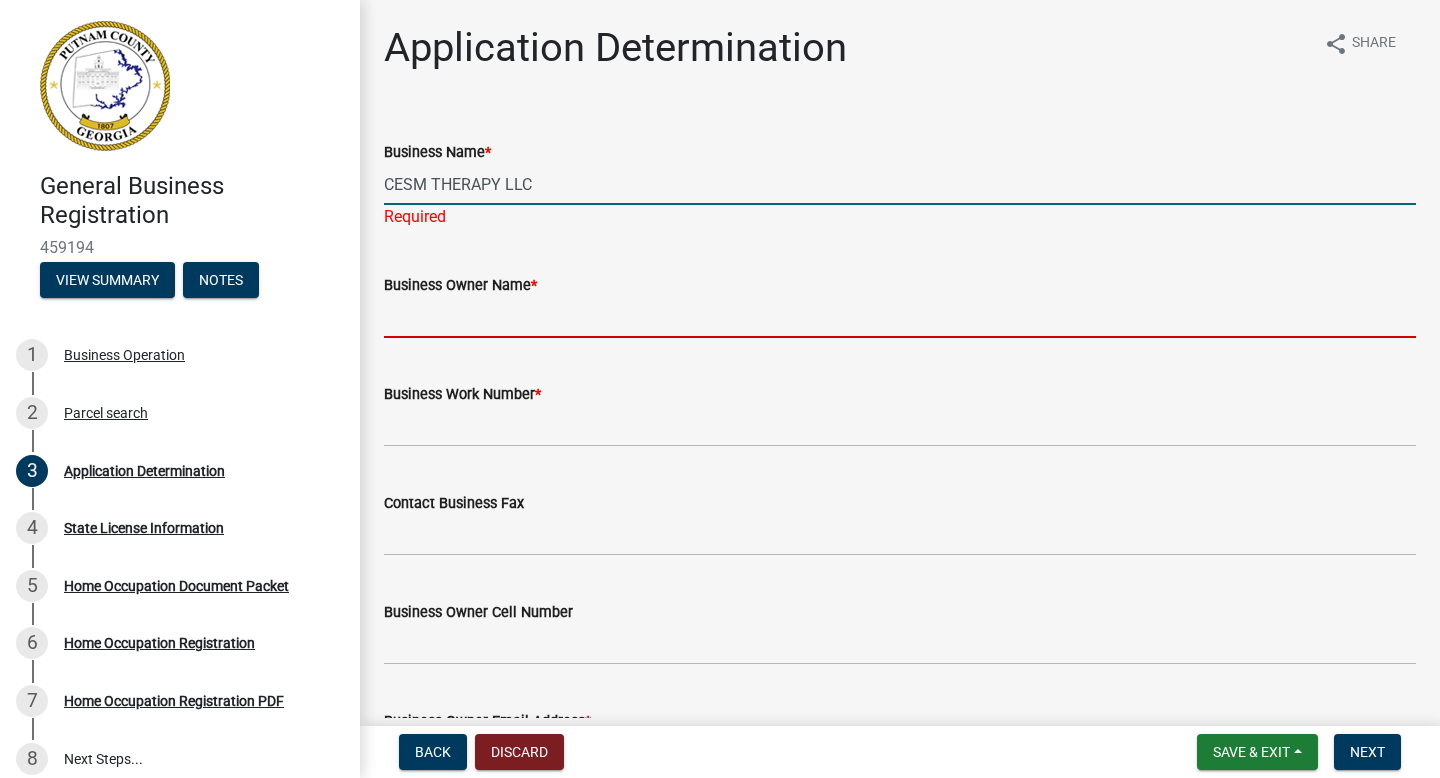 click on "Business Name  * CESM THERAPY LLC Required  Business Owner Name  *  Business Work Number  *  Contact Business Fax   Business Owner Cell Number   Business Owner Email Address  *  Property Owner Name  * [LAST] [FIRST] S & [FIRST] K  Mailing Address  *  Mailing Address City  *  Mailing Address State  *  Mailing Address Zip Code   *  Location Address 1  * [NUMBER] [STREET] [NAME]  Location Address 2   Location City  *  Location State  *  Select Item...   [STATE]   [STATE]   [STATE]   [STATE]   [STATE]   [STATE]   [STATE]   [STATE]   [STATE]   [STATE]   [STATE]   [STATE]   [STATE]   [STATE]   [STATE]   [STATE]   [STATE]   [STATE]   [STATE]   [STATE]   [STATE]   [STATE]   [STATE]   [STATE]   [STATE]   [STATE]   [STATE]   [STATE]   [STATE]   [STATE]   [STATE]   [STATE]   [STATE]   [STATE]   [STATE]   [STATE]   [STATE]   [STATE]   [STATE]   [STATE]   [STATE]   [STATE]   [STATE]   [STATE]   [STATE]   [STATE]   [STATE]   [STATE]   [STATE]  * 31024 *" 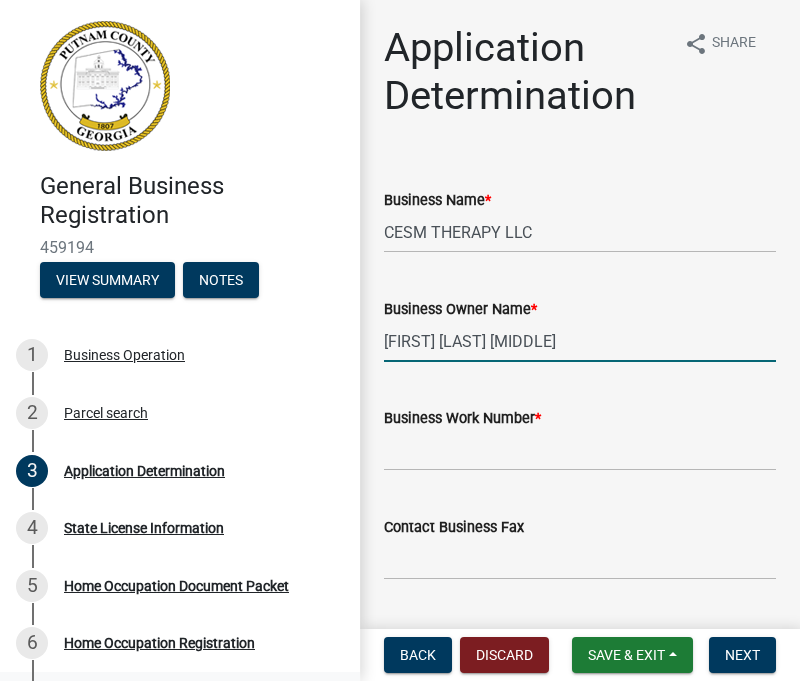 type on "[FIRST] [LAST] [MIDDLE]" 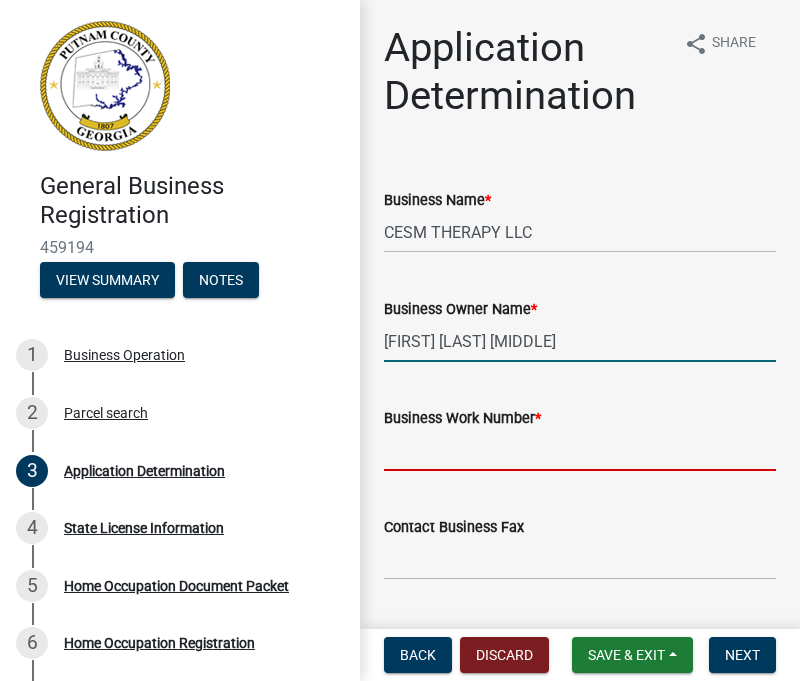 click on "Business Work Number  *" at bounding box center (580, 450) 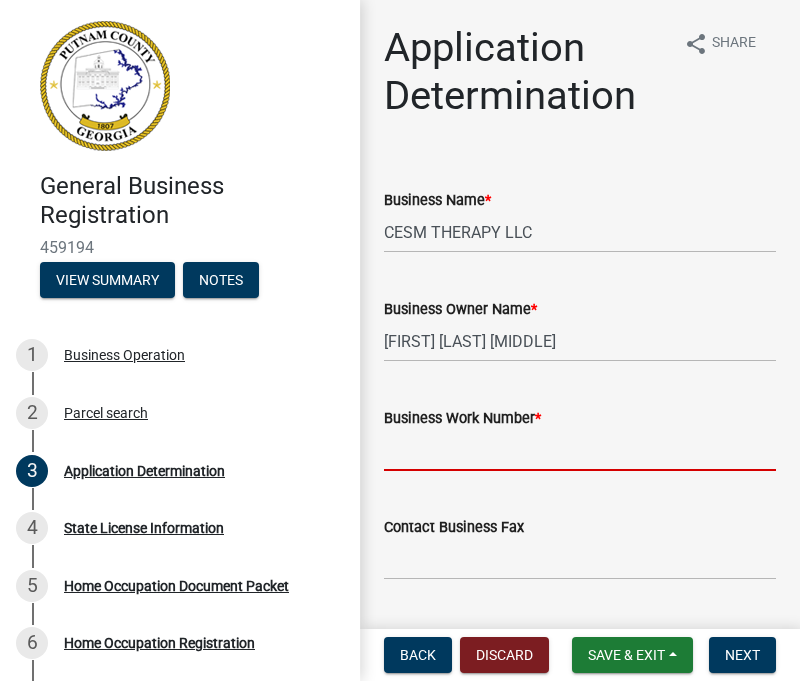 paste on "[PHONE]" 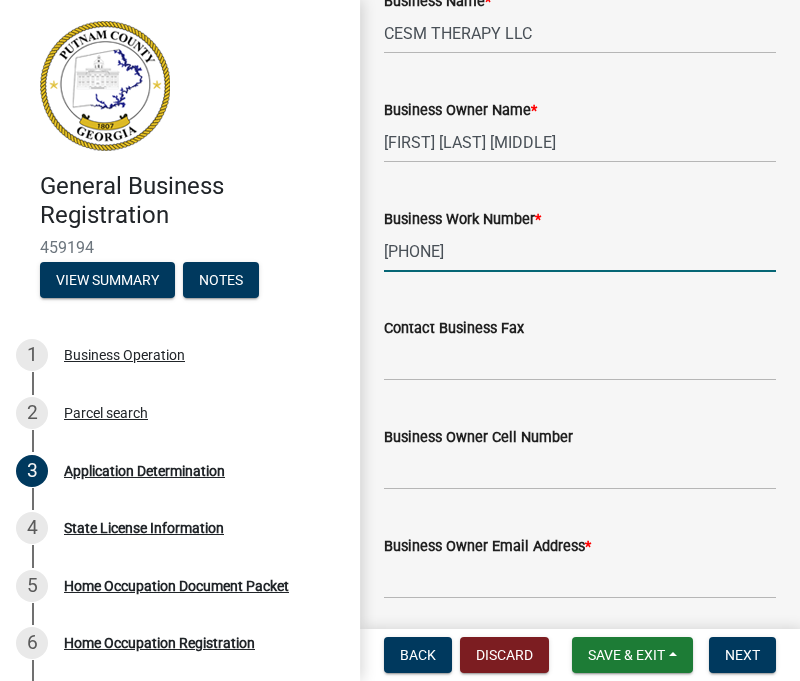 scroll, scrollTop: 203, scrollLeft: 0, axis: vertical 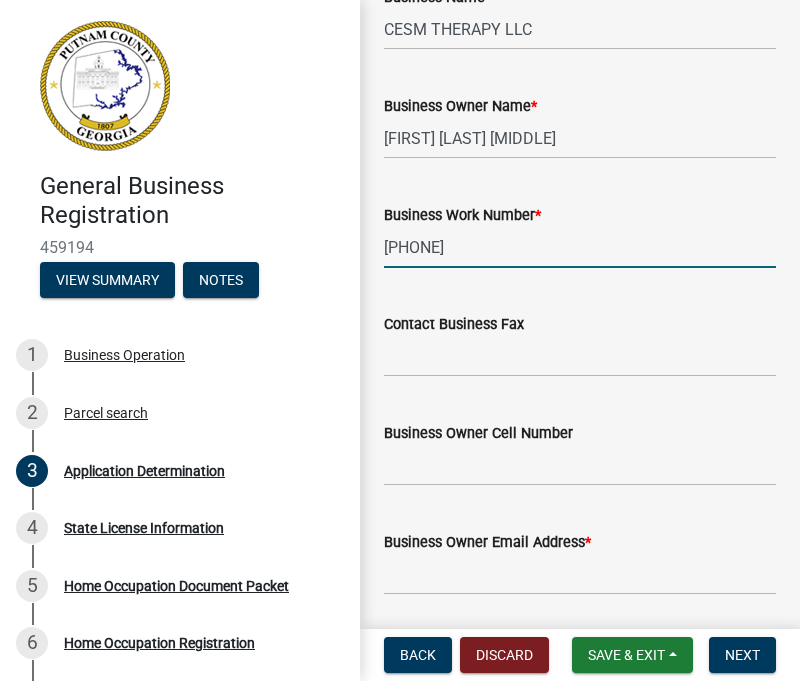 type on "[PHONE]" 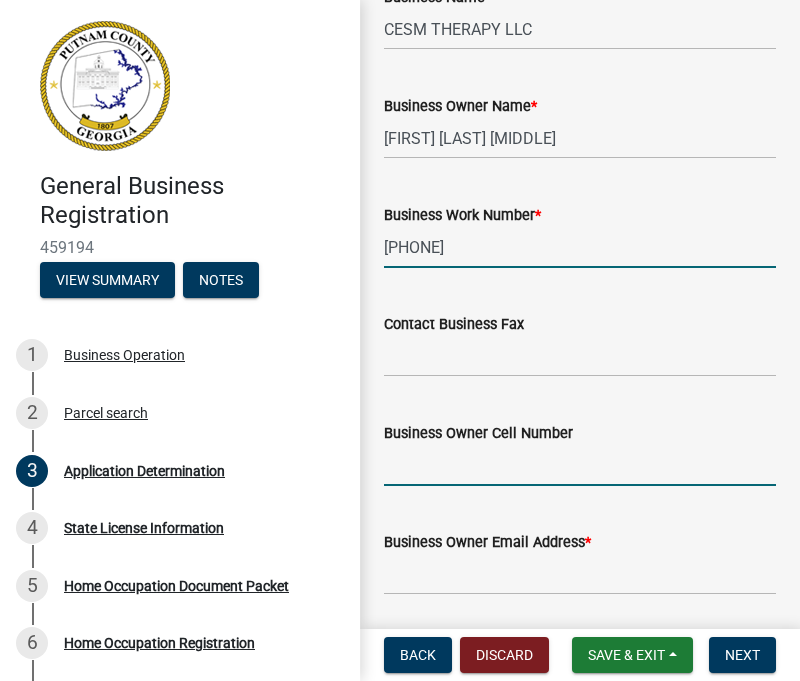 click on "Business Owner Cell Number" at bounding box center (580, 465) 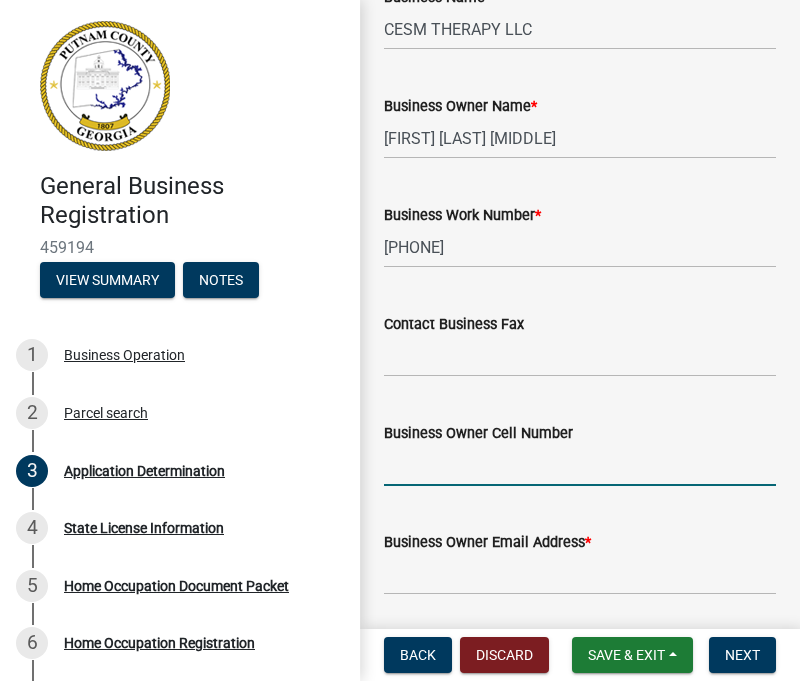 paste on "[PHONE]" 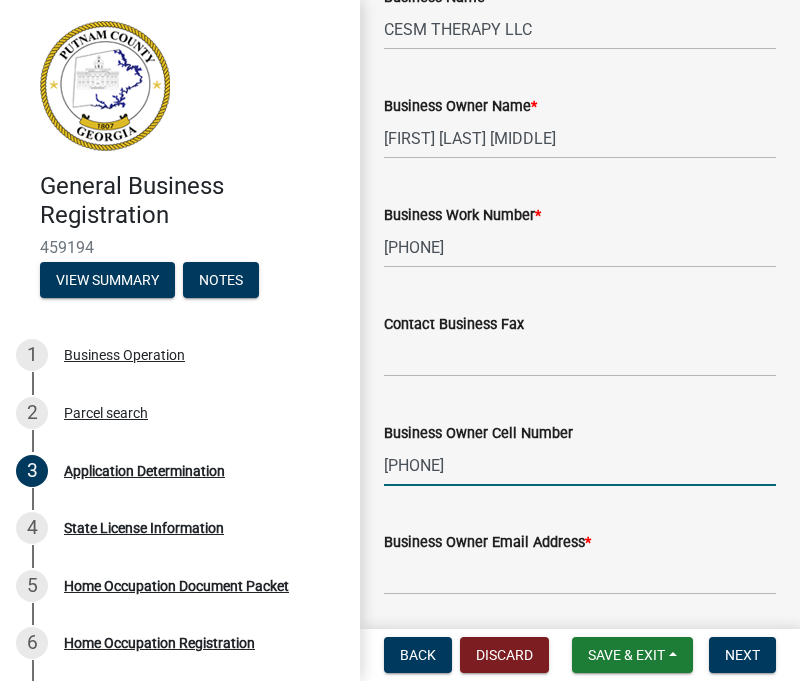 type on "[PHONE]" 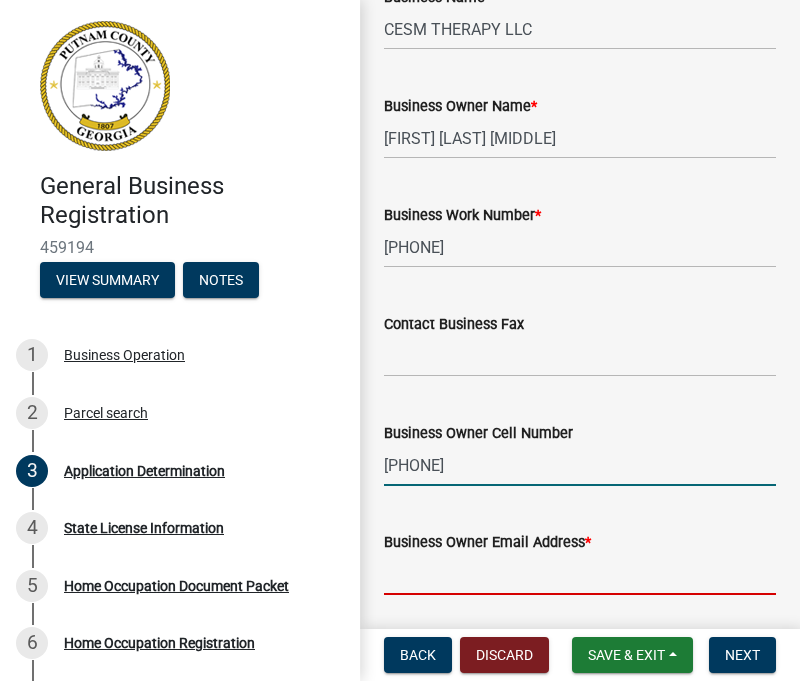 click on "Business Owner Email Address  *" at bounding box center [580, 574] 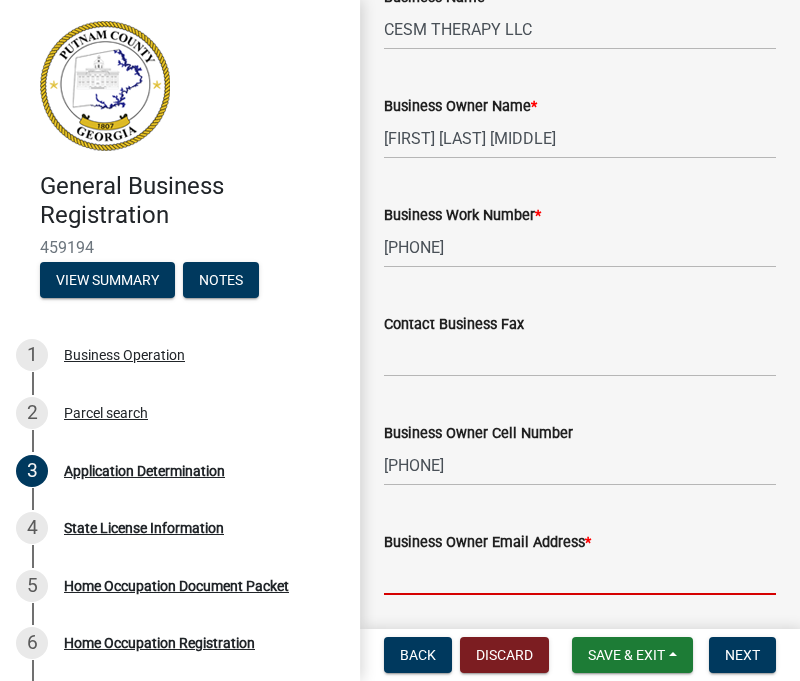 paste on "[EMAIL]" 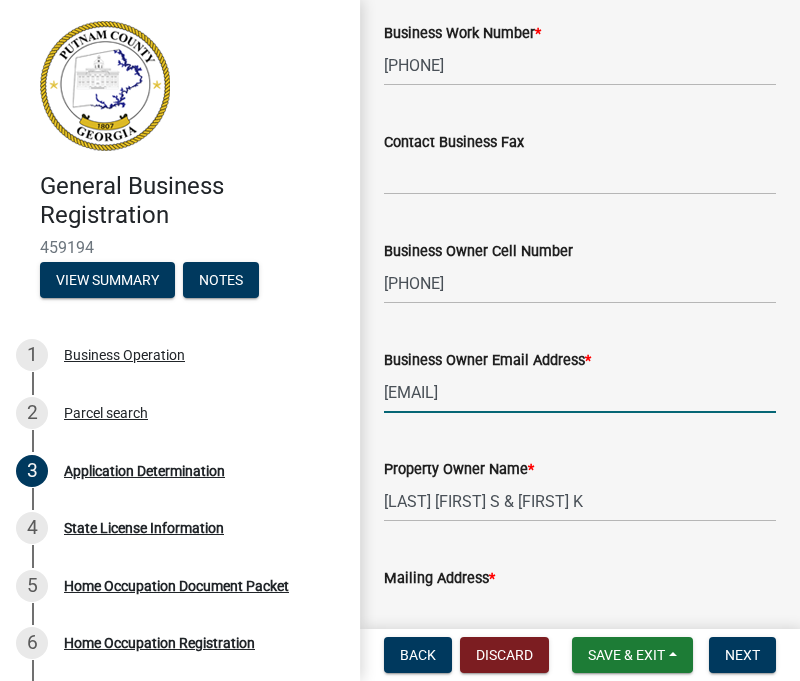 scroll, scrollTop: 387, scrollLeft: 0, axis: vertical 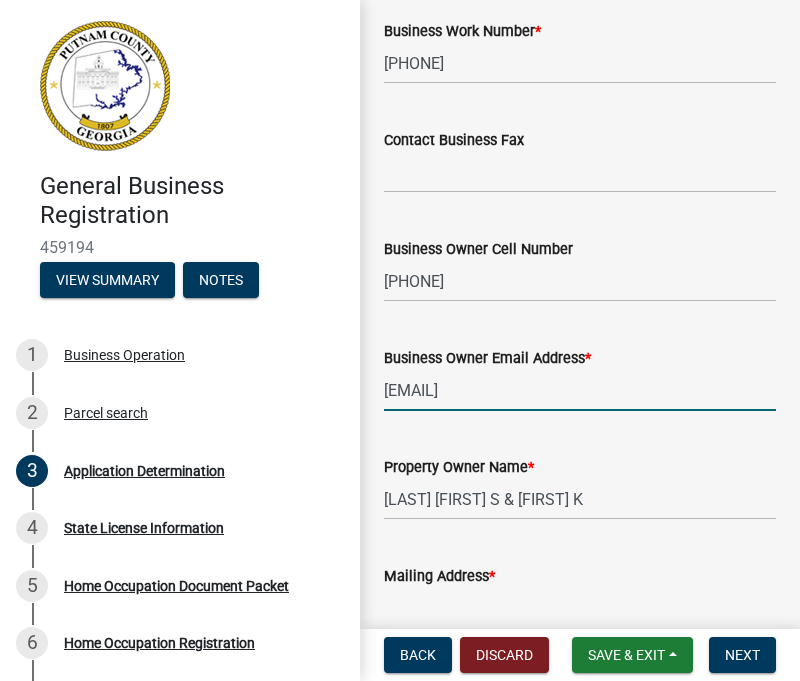 type on "[EMAIL]" 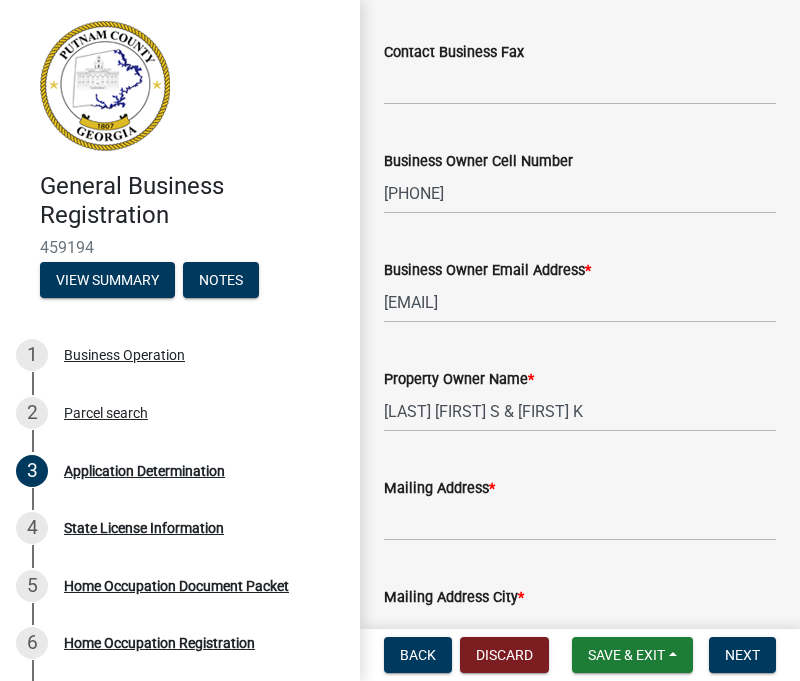 scroll, scrollTop: 480, scrollLeft: 0, axis: vertical 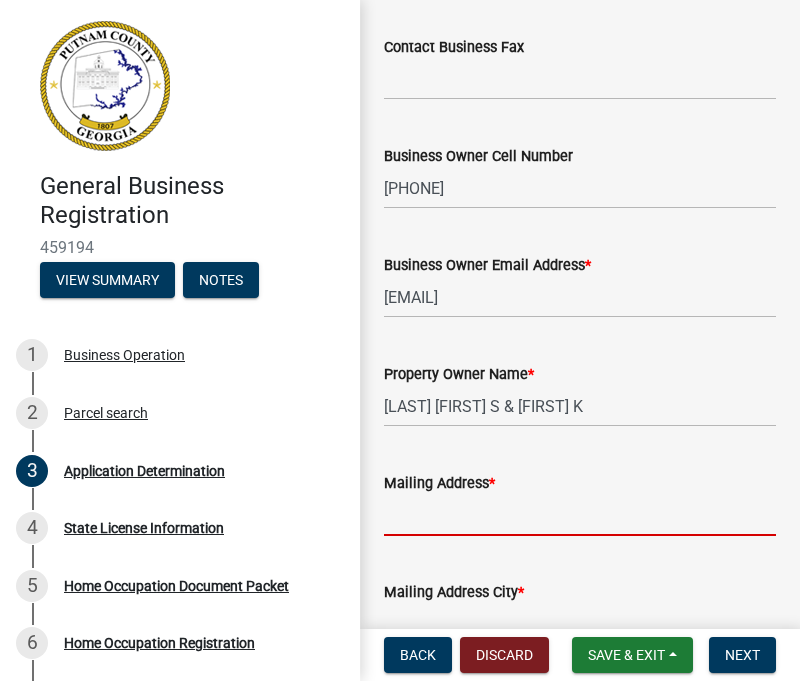click on "Mailing Address  *" at bounding box center [580, 515] 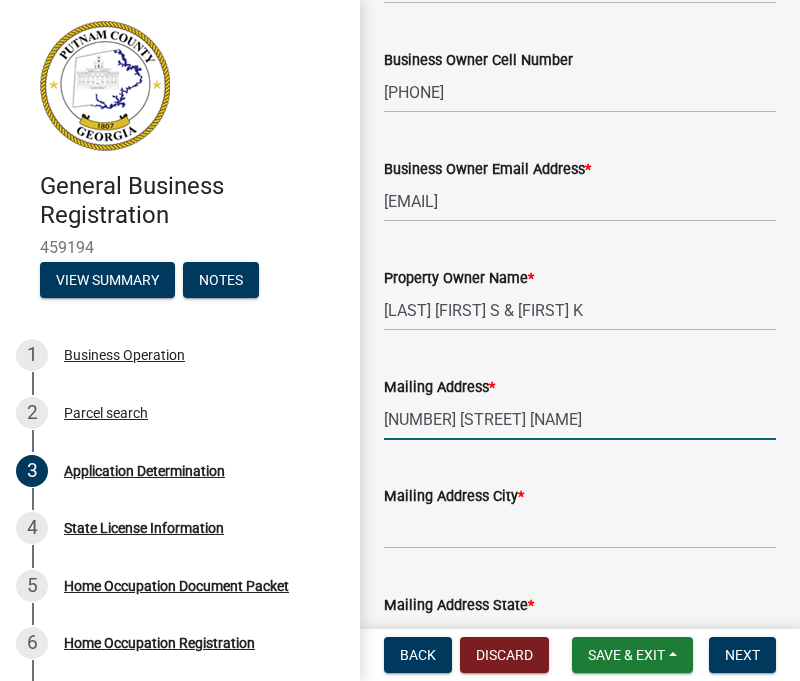 scroll, scrollTop: 586, scrollLeft: 0, axis: vertical 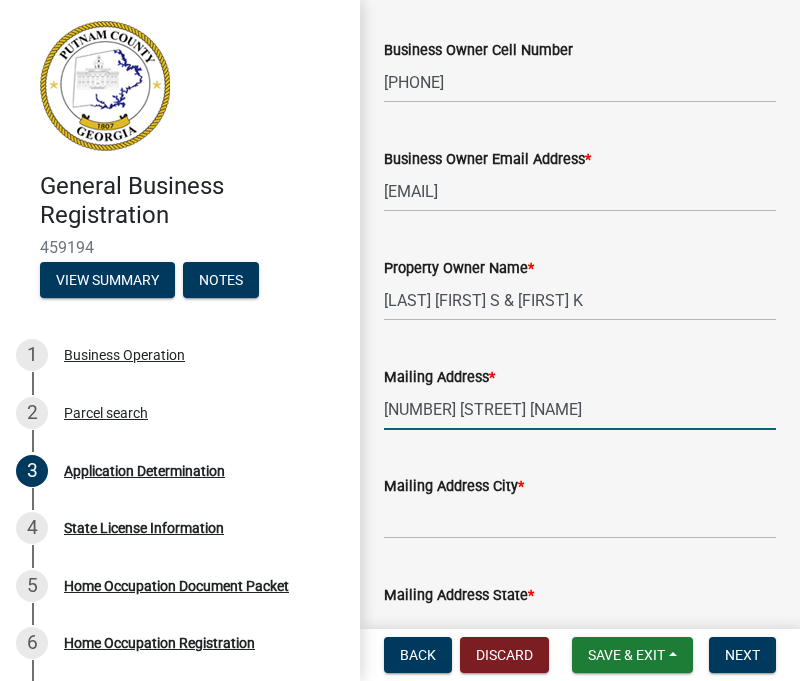 type on "[NUMBER] [STREET] [NAME]" 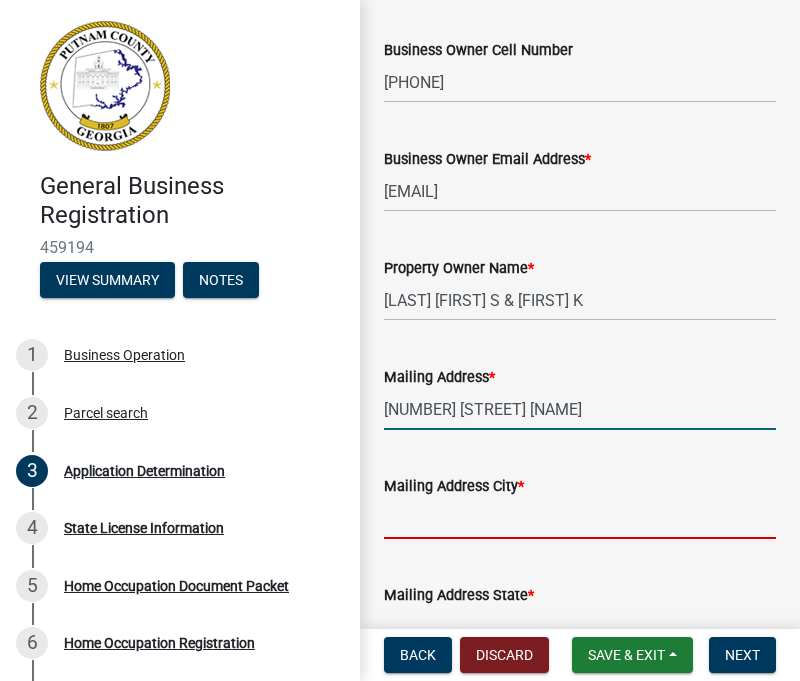 click on "Mailing Address City  *" at bounding box center (580, 518) 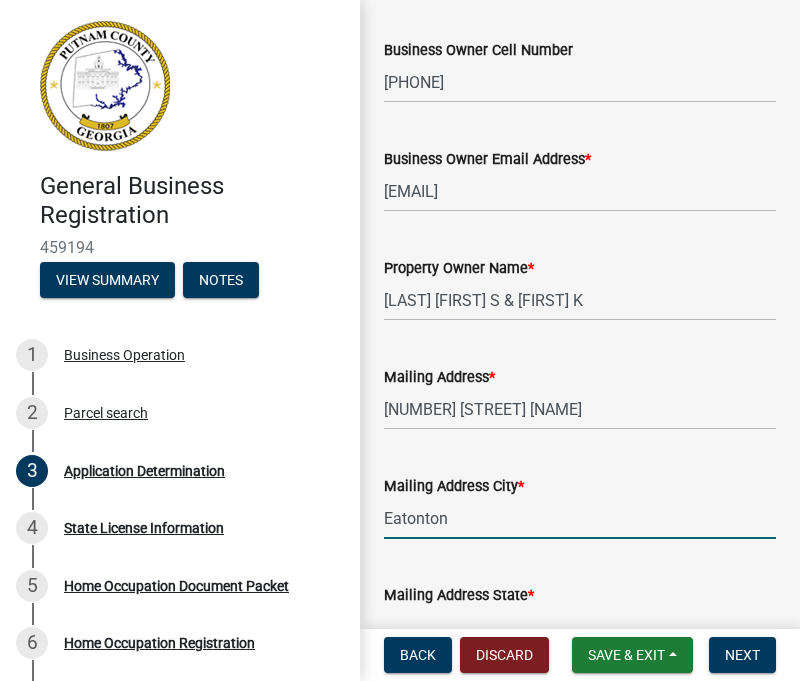 type on "Eatonton" 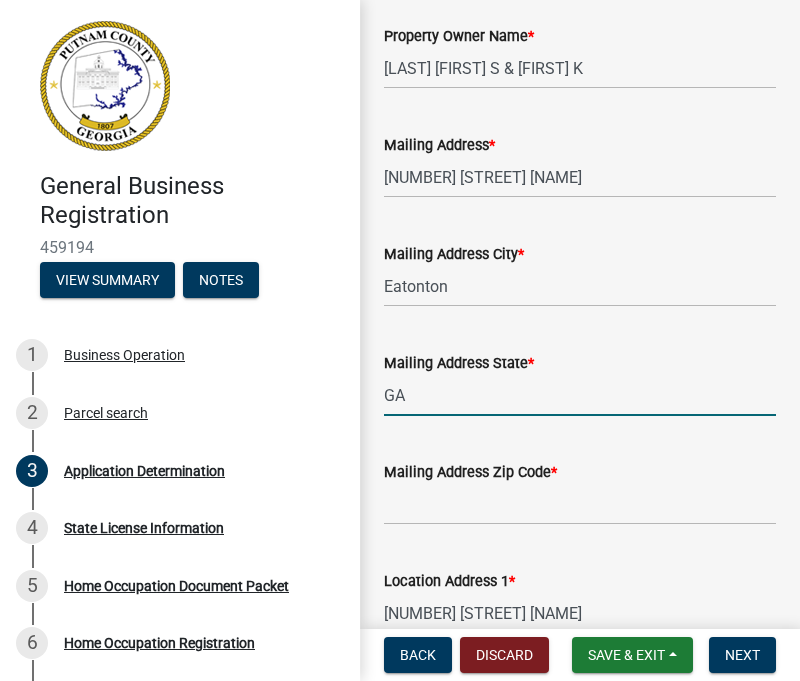 scroll, scrollTop: 836, scrollLeft: 0, axis: vertical 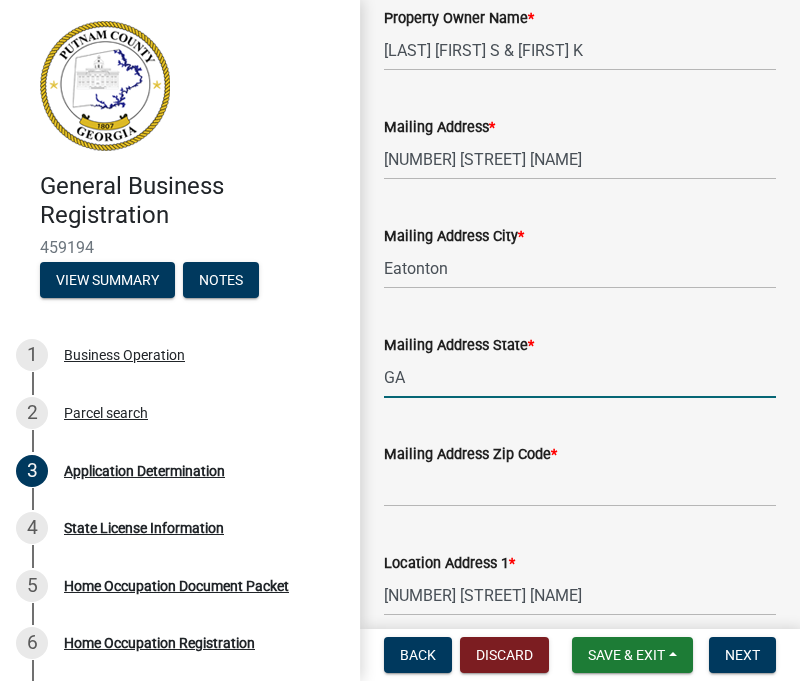 type on "GA" 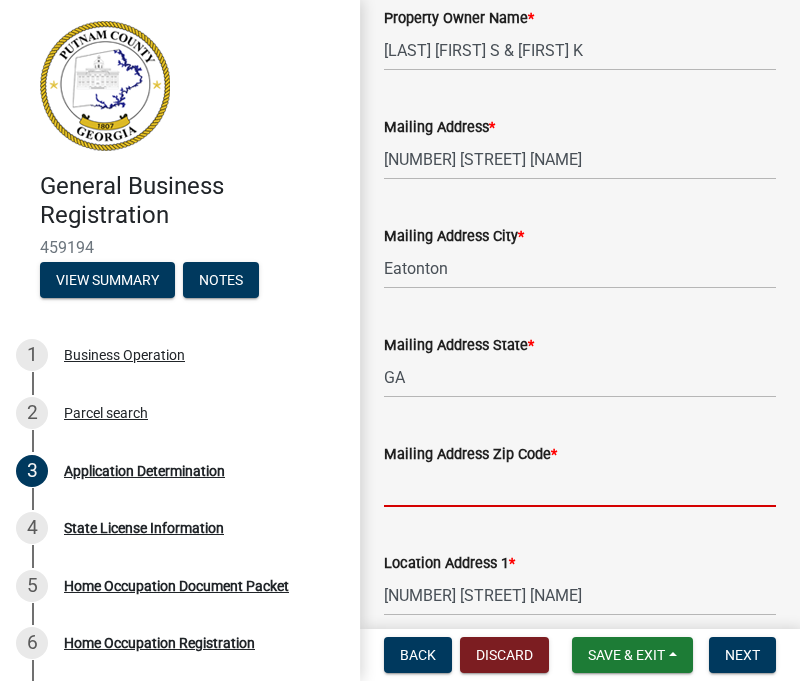 click on "Mailing Address Zip Code   *" at bounding box center [580, 486] 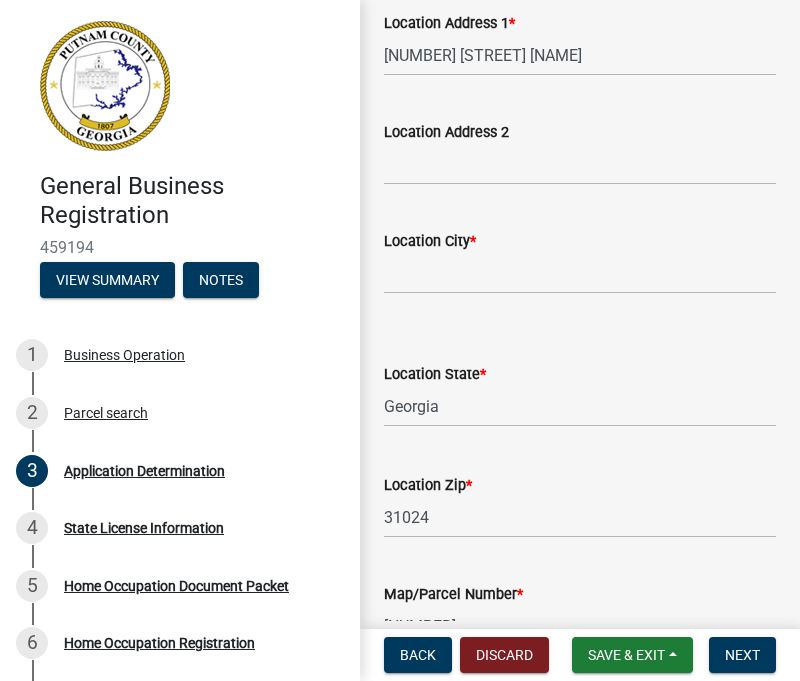 scroll, scrollTop: 1420, scrollLeft: 0, axis: vertical 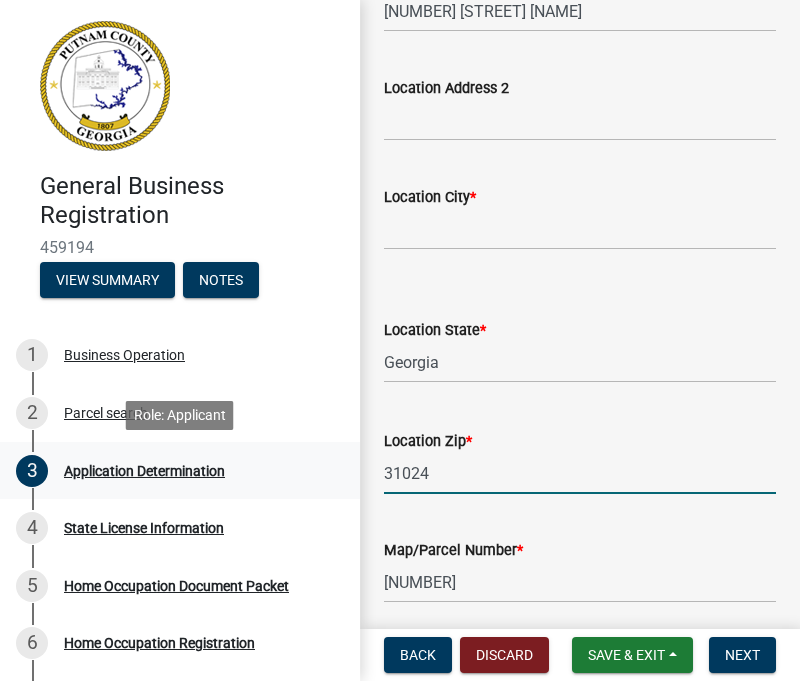 drag, startPoint x: 438, startPoint y: 478, endPoint x: 346, endPoint y: 479, distance: 92.00543 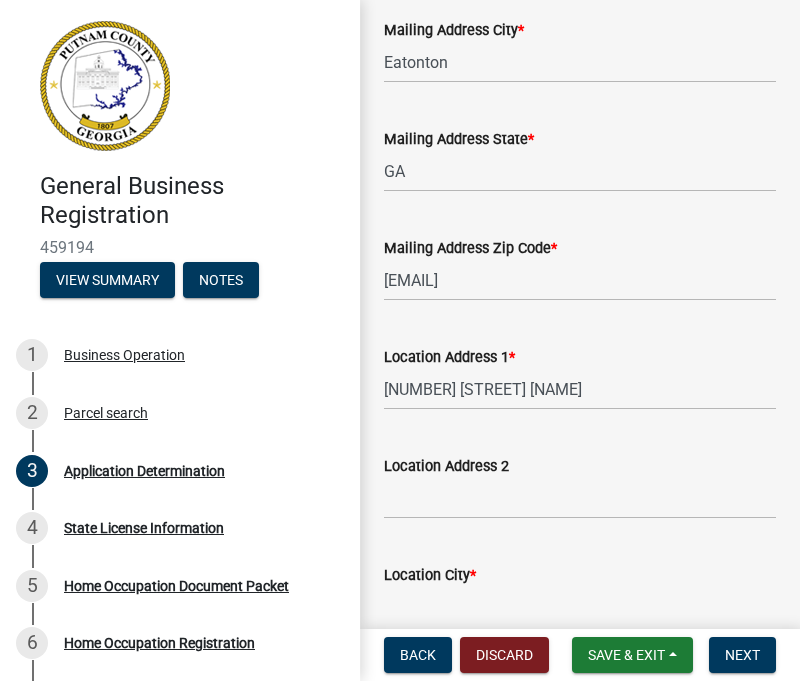 scroll, scrollTop: 1039, scrollLeft: 0, axis: vertical 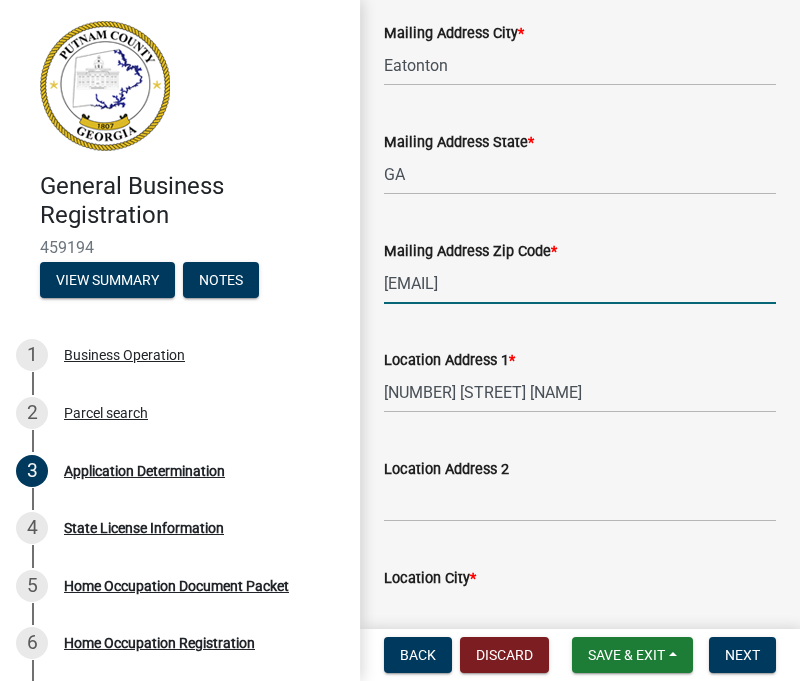 click on "[EMAIL]" at bounding box center [580, 283] 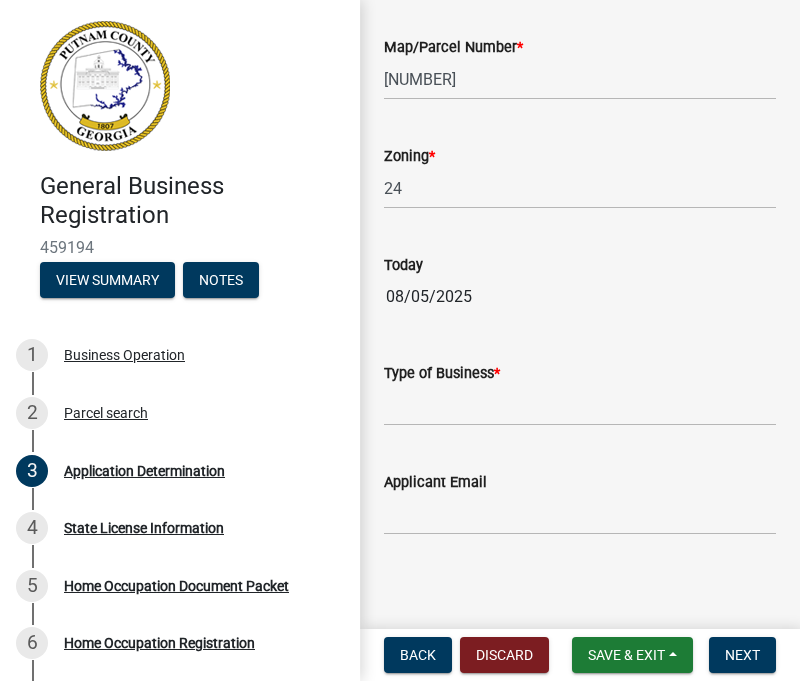 scroll, scrollTop: 1931, scrollLeft: 0, axis: vertical 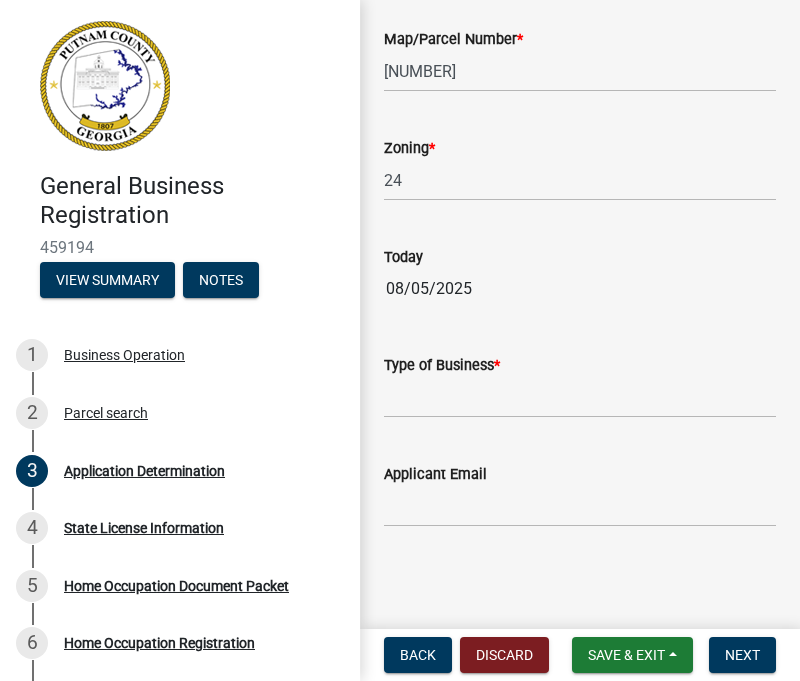 type on "31024" 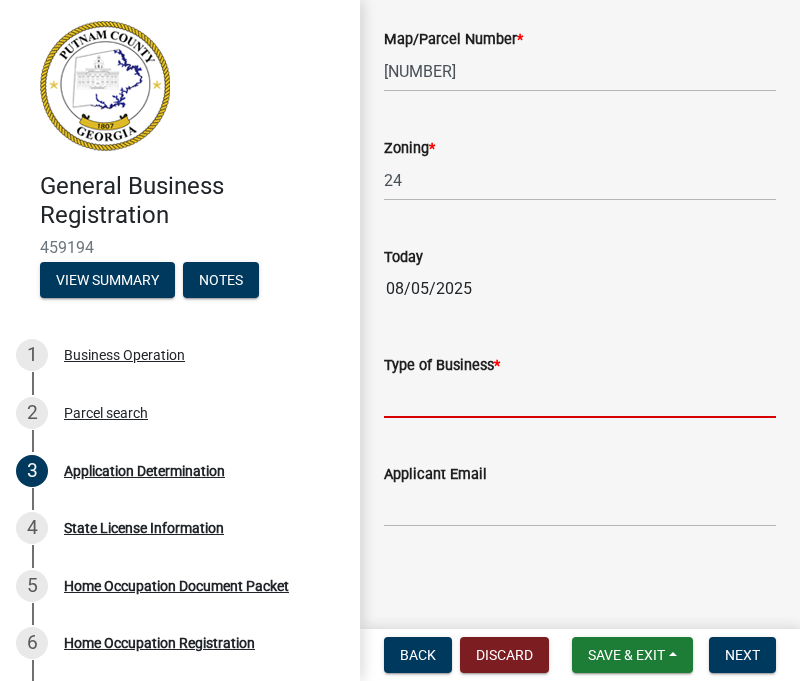 click on "Type of Business  *" at bounding box center (580, 397) 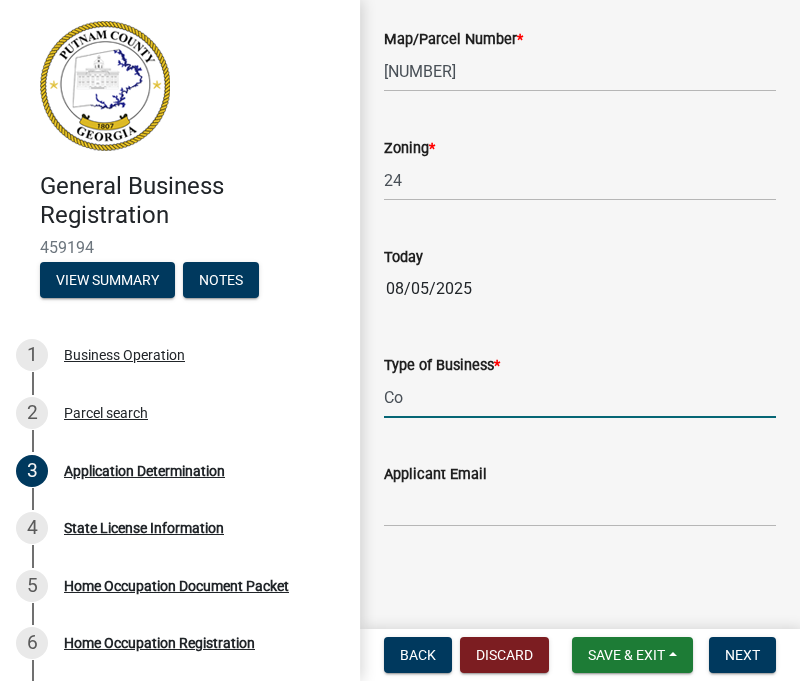 type on "C" 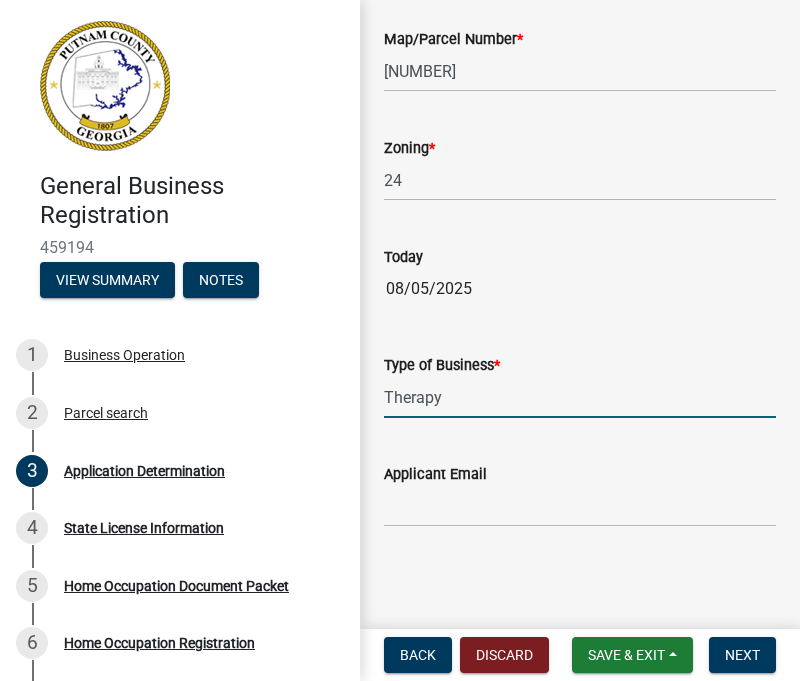 type on "Therapy" 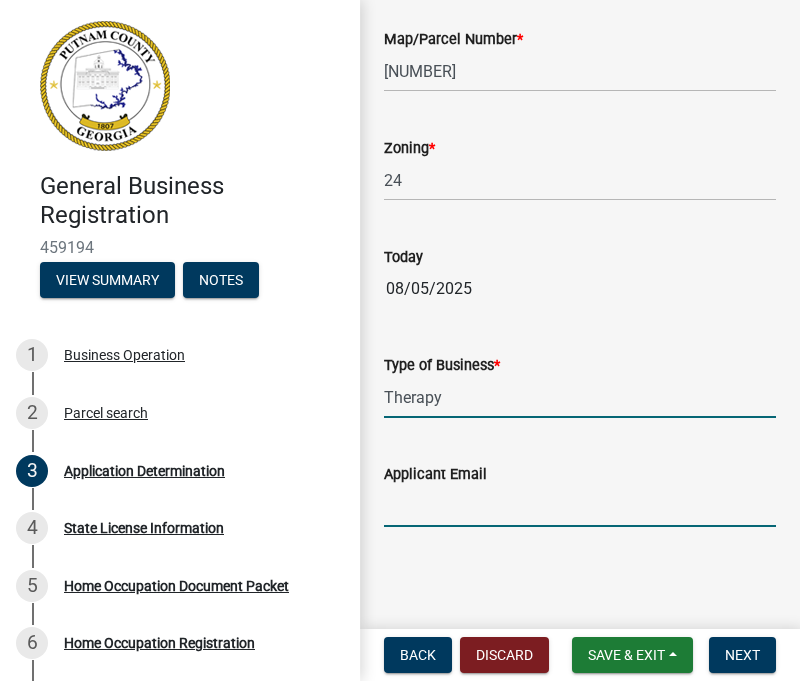 click on "Applicant Email" at bounding box center (580, 506) 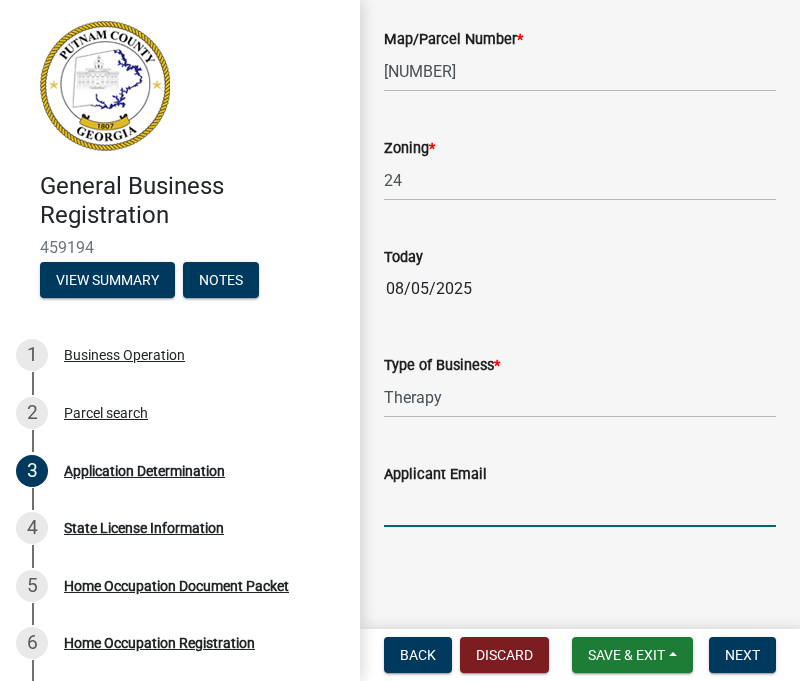 paste on "[EMAIL]" 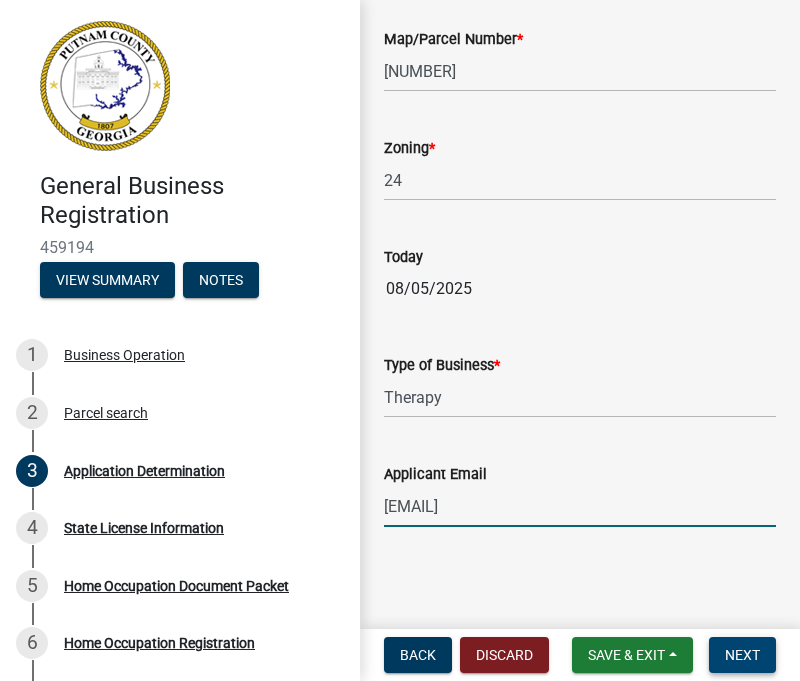 type on "[EMAIL]" 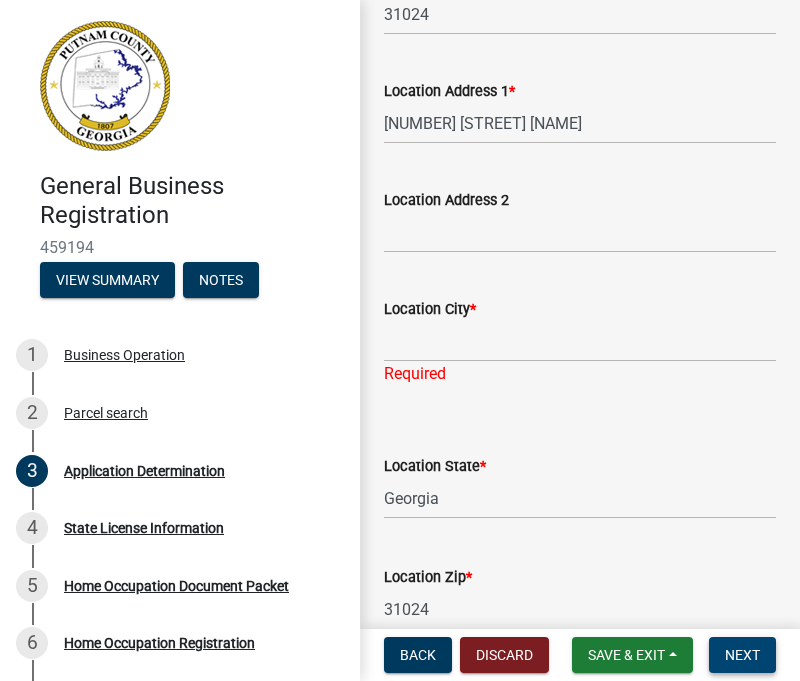 scroll, scrollTop: 1309, scrollLeft: 0, axis: vertical 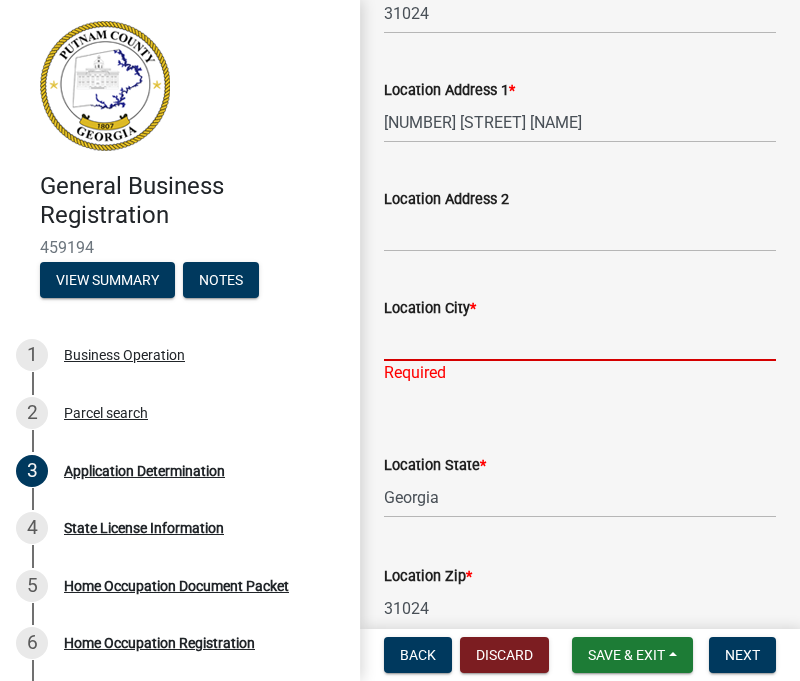 click on "Location City  *" at bounding box center (580, 340) 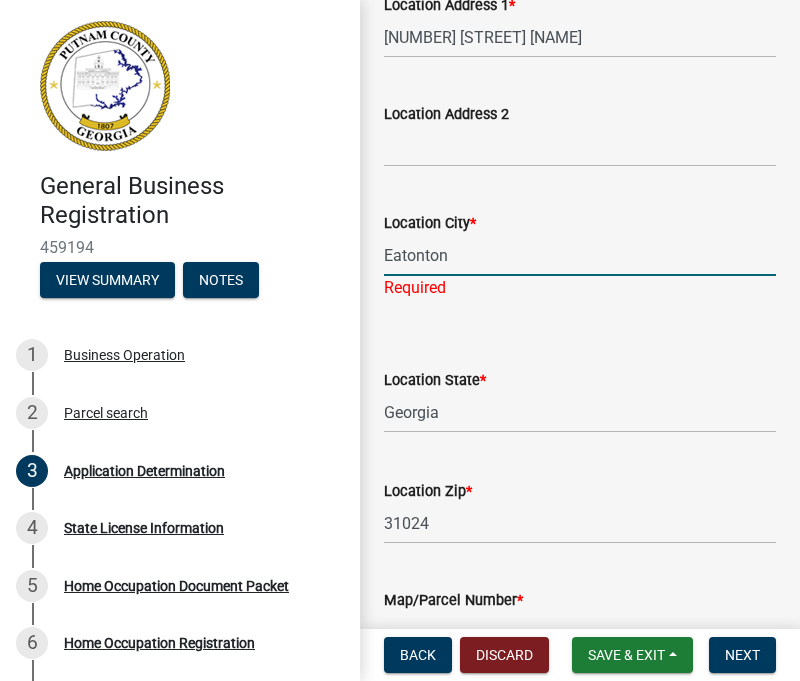 scroll, scrollTop: 1461, scrollLeft: 0, axis: vertical 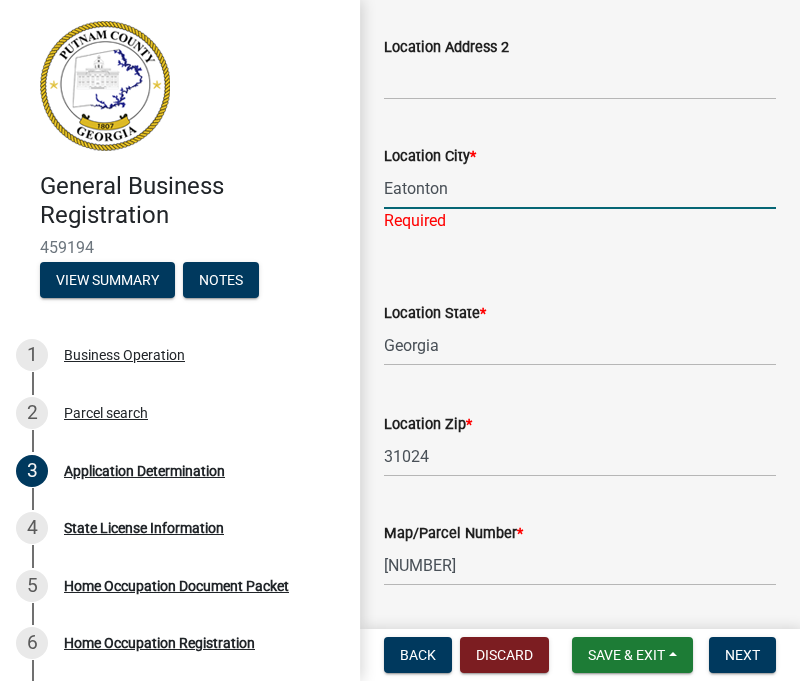 type on "Eatonton" 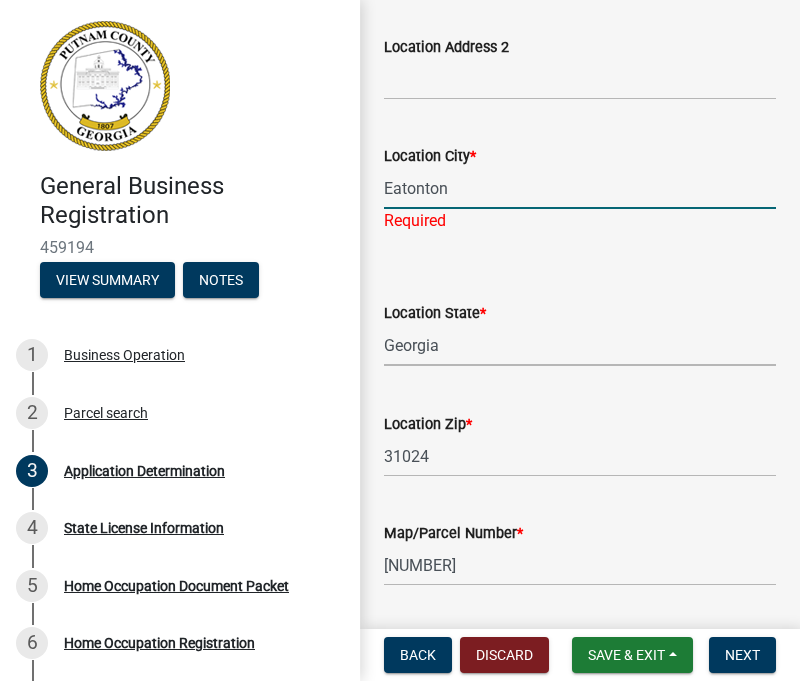 click on "Location State  *  Select Item...   [STATE]   [STATE]   [STATE]   [STATE]   [STATE]   [STATE]   [STATE]   [STATE]   [STATE]   [STATE]   [STATE]   [STATE]   [STATE]   [STATE]   [STATE]   [STATE]   [STATE]   [STATE]   [STATE]   [STATE]   [STATE]   [STATE]   [STATE]   [STATE]   [STATE]   [STATE]   [STATE]   [STATE]   [STATE]   [STATE]   [STATE]   [STATE]   [STATE]   [STATE]   [STATE]   [STATE]   [STATE]   [STATE]   [STATE]   [STATE]   [STATE]   [STATE]   [STATE]   [STATE]   [STATE]   [STATE]   [STATE]   [STATE]   [STATE]" 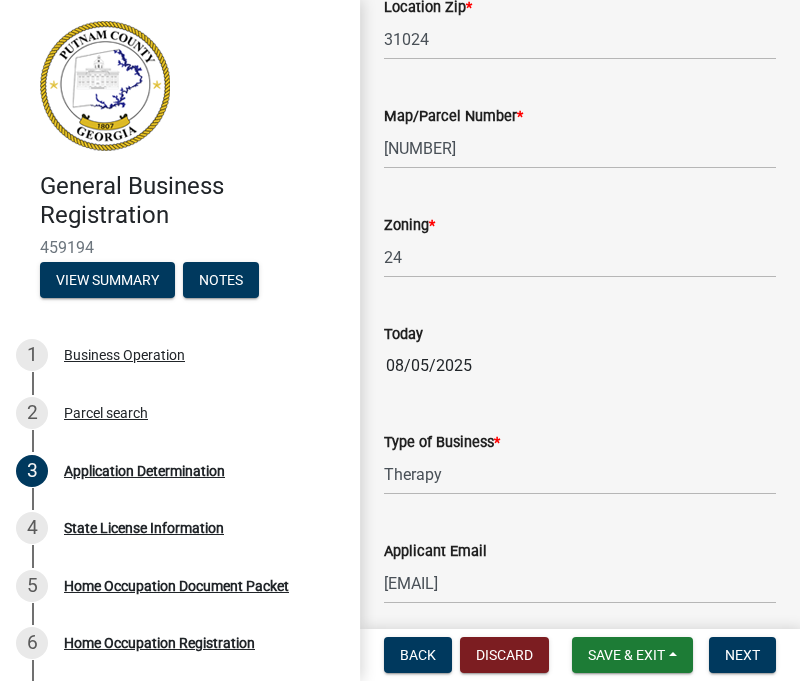 scroll, scrollTop: 1931, scrollLeft: 0, axis: vertical 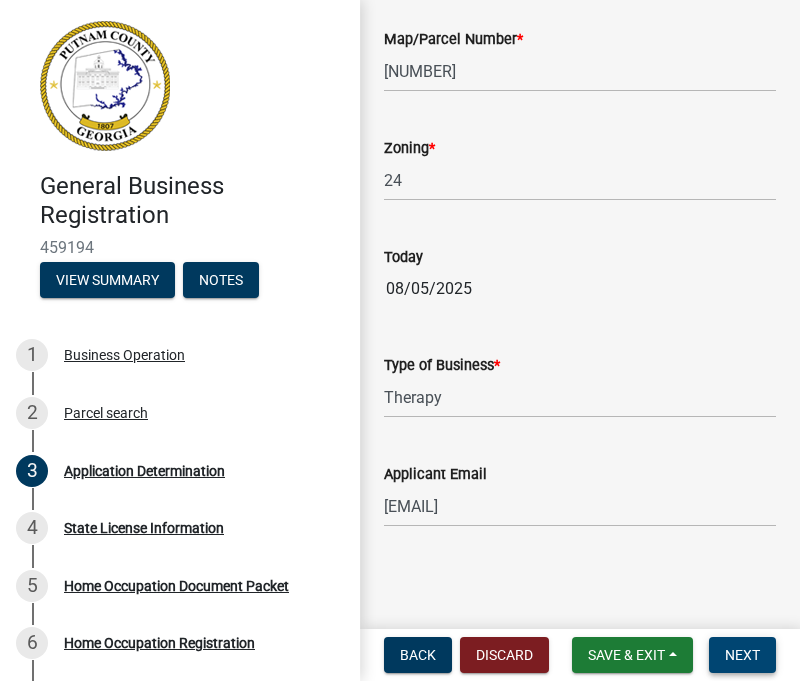 click on "Next" at bounding box center (742, 655) 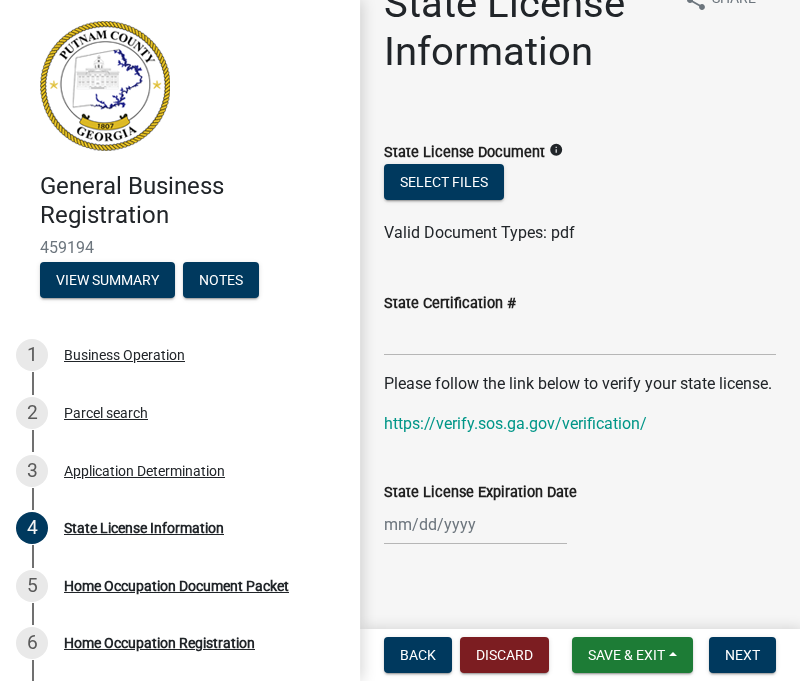 scroll, scrollTop: 45, scrollLeft: 0, axis: vertical 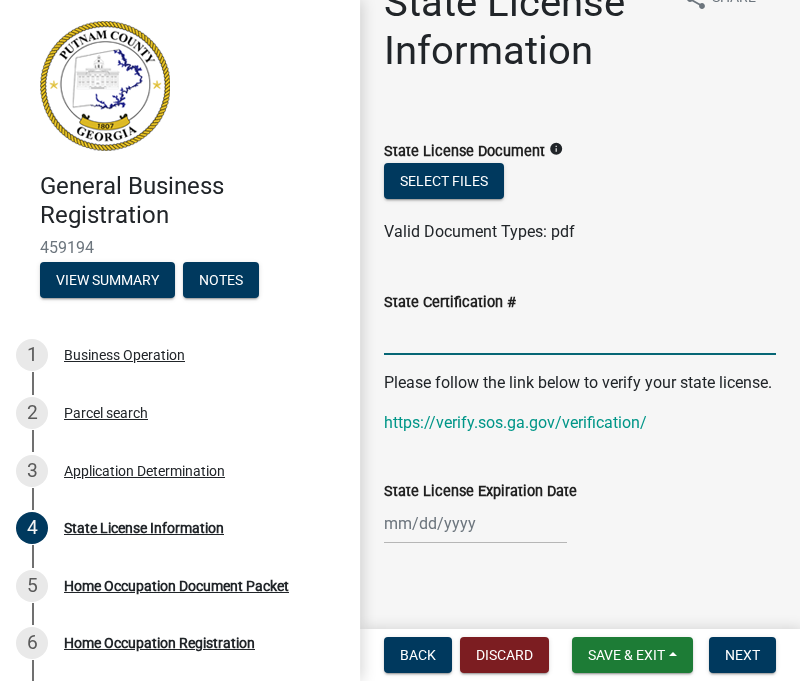 click on "State Certification #" at bounding box center [580, 334] 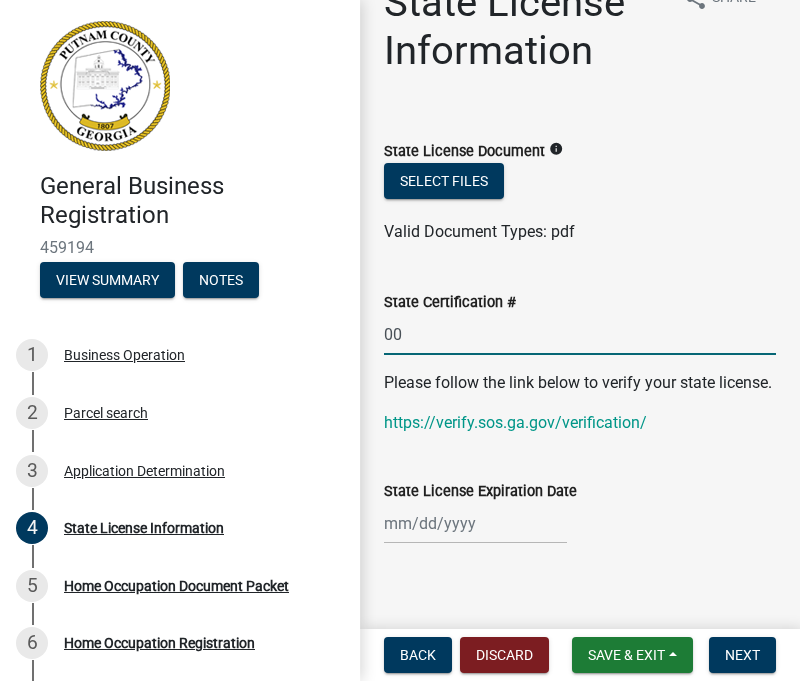 type on "0" 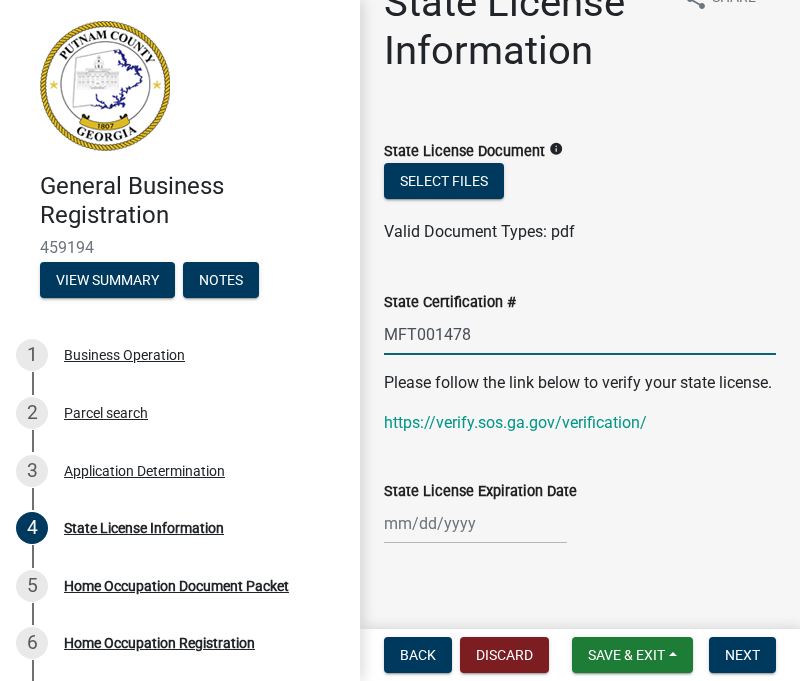 type on "MFT001478" 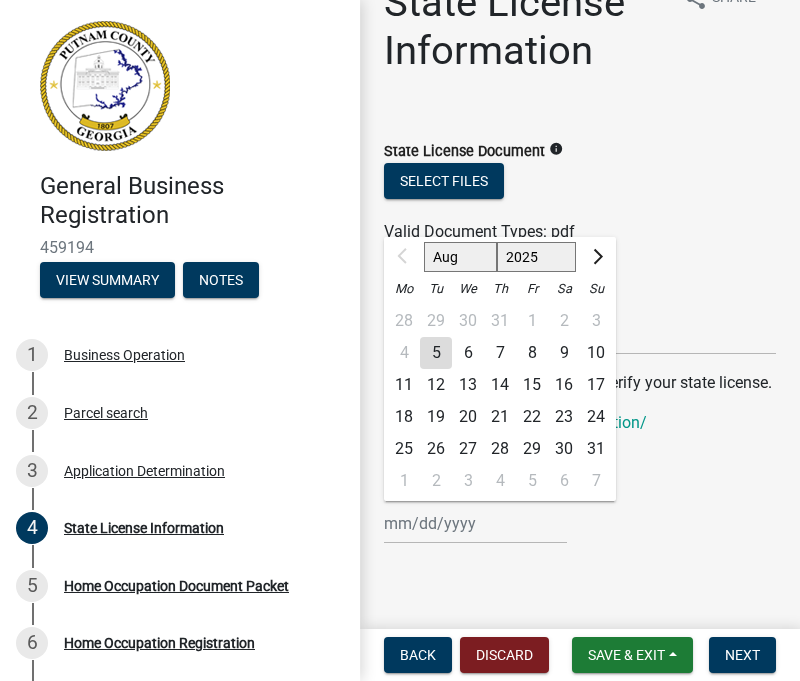 click on "Aug Sep Oct Nov Dec 2025 2026 2027 2028 2029 2030 2031 2032 2033 2034 2035 2036 2037 2038 2039 2040 2041 2042 2043 2044 2045 2046 2047 2048 2049 2050 2051 2052 2053 2054 2055 2056 2057 2058 2059 2060 2061 2062 2063 2064 2065 2066 2067 2068 2069 2070 2071 2072 2073 2074 2075 2076 2077 2078 2079 2080 2081 2082 2083 2084 2085 2086 2087 2088 2089 2090 2091 2092 2093 2094 2095 2096 2097 2098 2099 2100 2101 2102 2103 2104 2105 2106 2107 2108 2109 2110 2111 2112 2113 2114 2115 2116 2117 2118 2119 2120 2121 2122 2123 2124 2125 2126 2127 2128 2129 2130 2131 2132 2133 2134 2135 2136 2137 2138 2139 2140 2141 2142 2143 2144 2145 2146 2147 2148 2149 2150 2151 2152 2153 2154 2155 2156 2157 2158 2159 2160 2161 2162 2163 2164 2165 2166 2167 2168 2169 2170 2171 2172 2173 2174 2175 2176 2177 2178 2179 2180 2181 2182 2183 2184 2185 2186 2187 2188 2189 2190 2191 2192 2193 2194 2195 2196 2197 2198 2199 2200 2201 2202 2203 2204 2205 2206 2207 2208 2209 2210 2211 2212 2213 2214 2215 2216 2217 2218 2219 2220 2221 2222 2223 2224 2225" 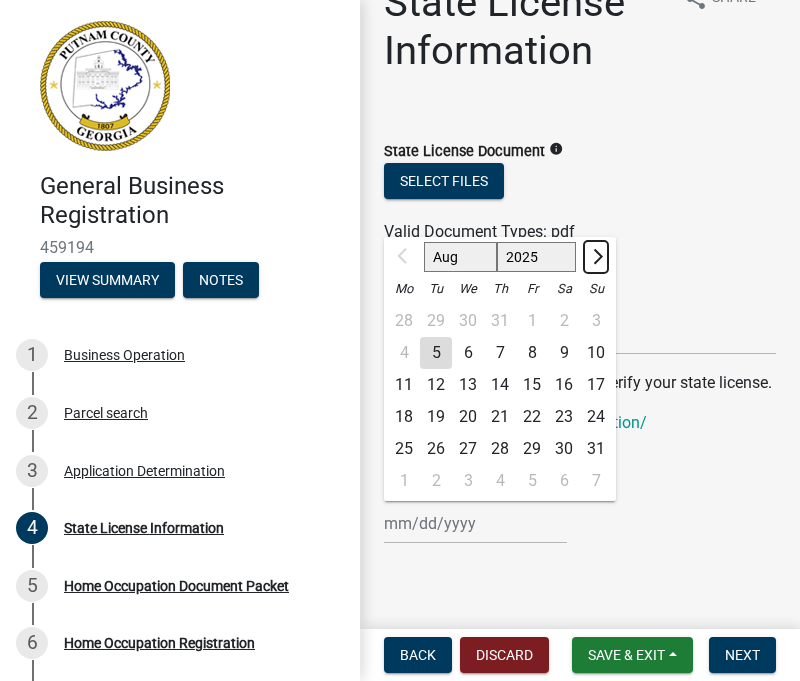 click 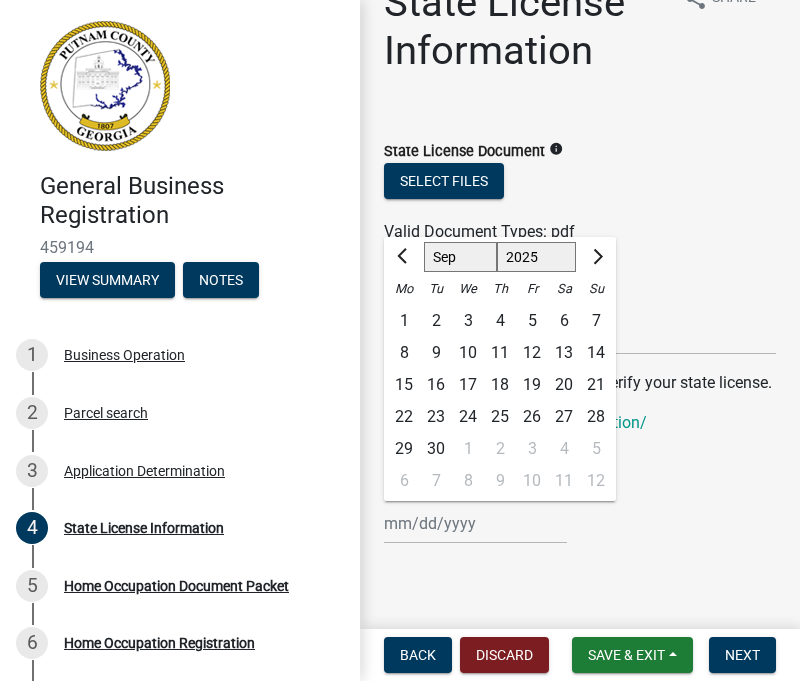 click on "30" 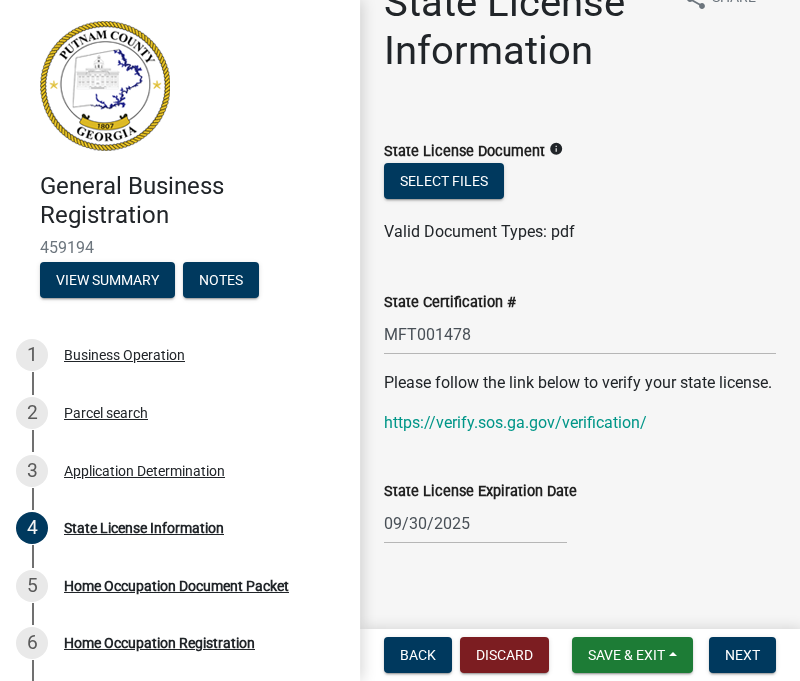 click on "09/30/2025" 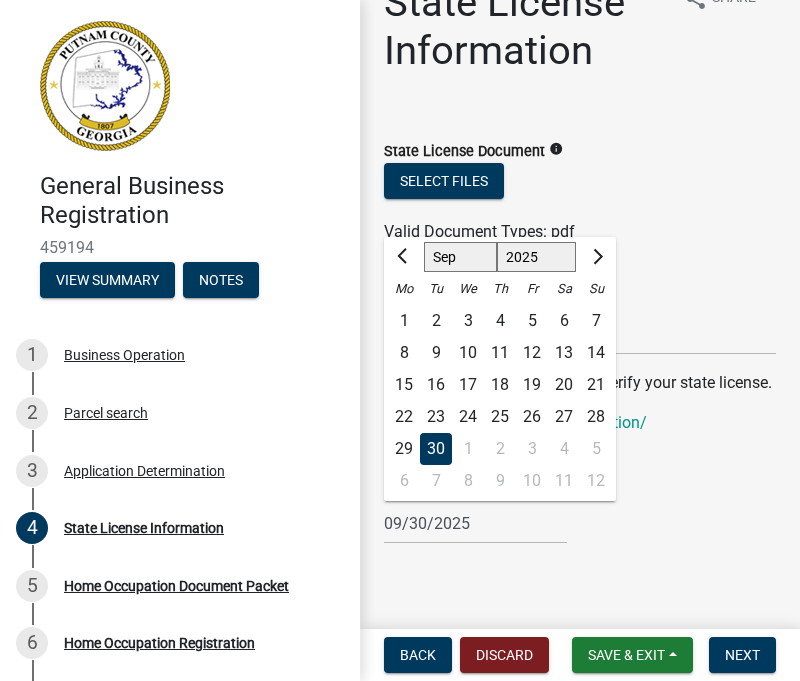 click on "2025 2026 2027 2028 2029 2030 2031 2032 2033 2034 2035 2036 2037 2038 2039 2040 2041 2042 2043 2044 2045 2046 2047 2048 2049 2050 2051 2052 2053 2054 2055 2056 2057 2058 2059 2060 2061 2062 2063 2064 2065 2066 2067 2068 2069 2070 2071 2072 2073 2074 2075 2076 2077 2078 2079 2080 2081 2082 2083 2084 2085 2086 2087 2088 2089 2090 2091 2092 2093 2094 2095 2096 2097 2098 2099 2100 2101 2102 2103 2104 2105 2106 2107 2108 2109 2110 2111 2112 2113 2114 2115 2116 2117 2118 2119 2120 2121 2122 2123 2124 2125 2126 2127 2128 2129 2130 2131 2132 2133 2134 2135 2136 2137 2138 2139 2140 2141 2142 2143 2144 2145 2146 2147 2148 2149 2150 2151 2152 2153 2154 2155 2156 2157 2158 2159 2160 2161 2162 2163 2164 2165 2166 2167 2168 2169 2170 2171 2172 2173 2174 2175 2176 2177 2178 2179 2180 2181 2182 2183 2184 2185 2186 2187 2188 2189 2190 2191 2192 2193 2194 2195 2196 2197 2198 2199 2200 2201 2202 2203 2204 2205 2206 2207 2208 2209 2210 2211 2212 2213 2214 2215 2216 2217 2218 2219 2220 2221 2222 2223 2224 2225 2226 2227 2228 2229" 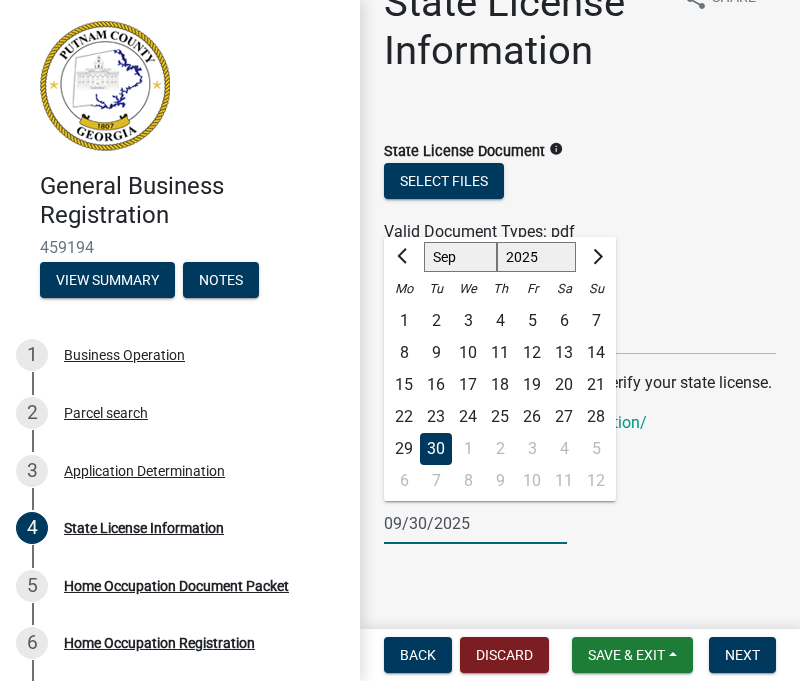 select on "2026" 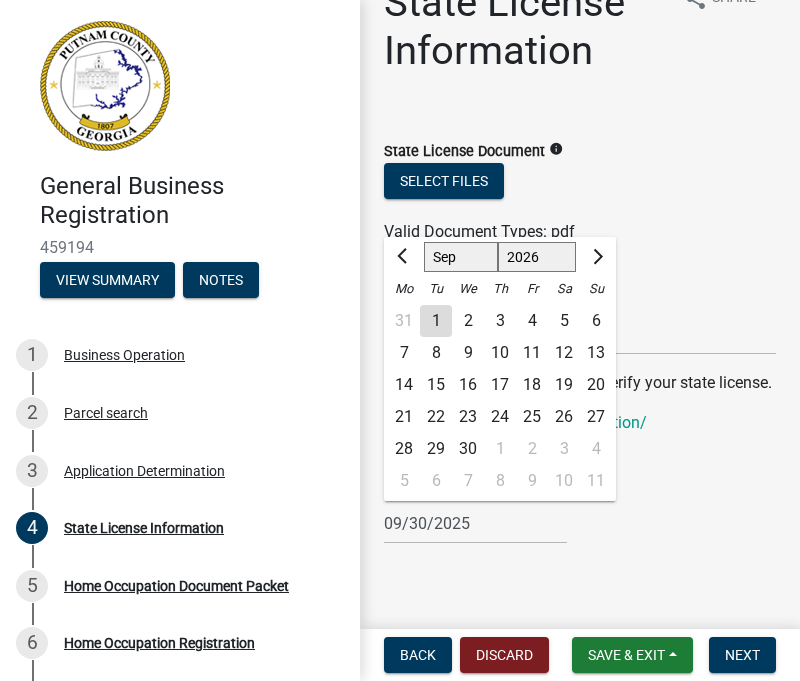 click on "30" 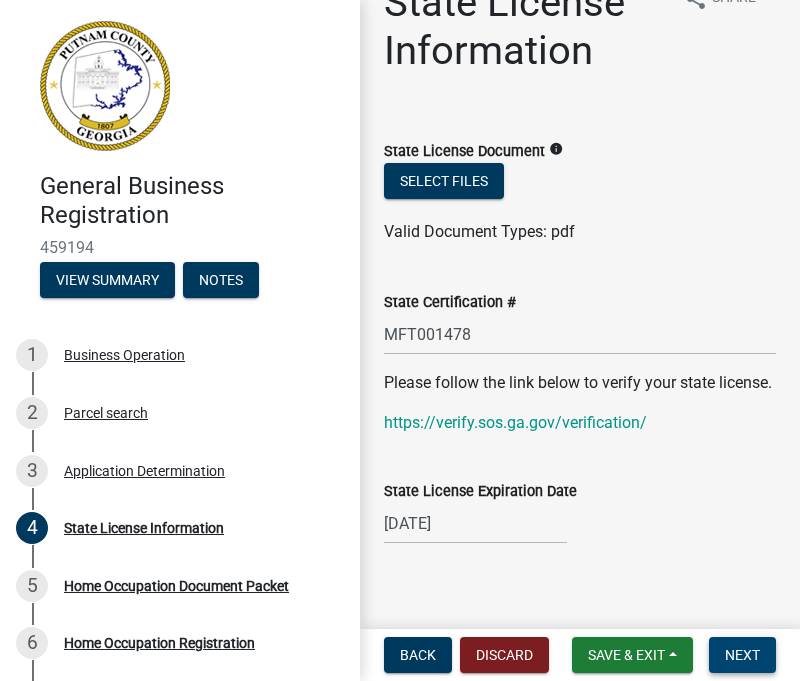 click on "Next" at bounding box center (742, 655) 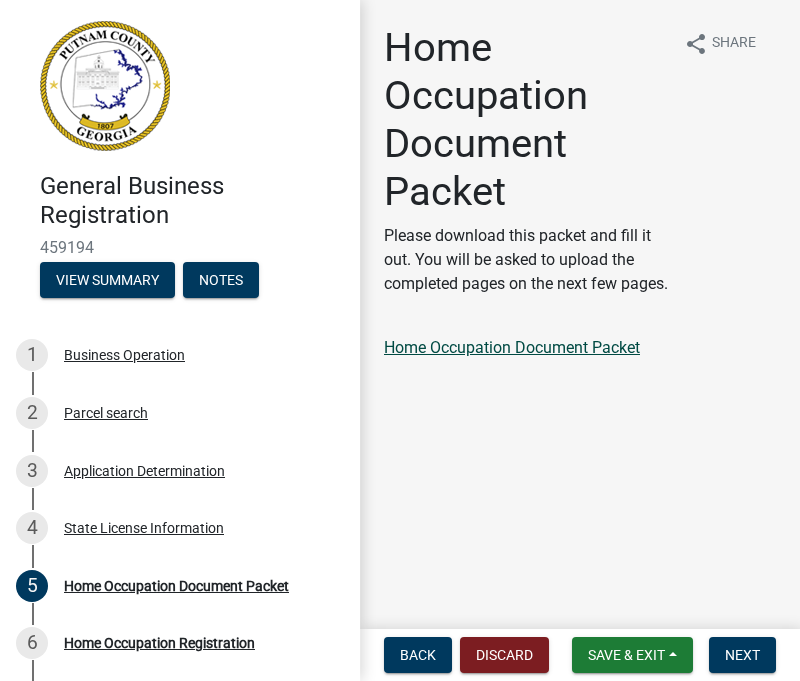 click on "Home Occupation Document Packet" 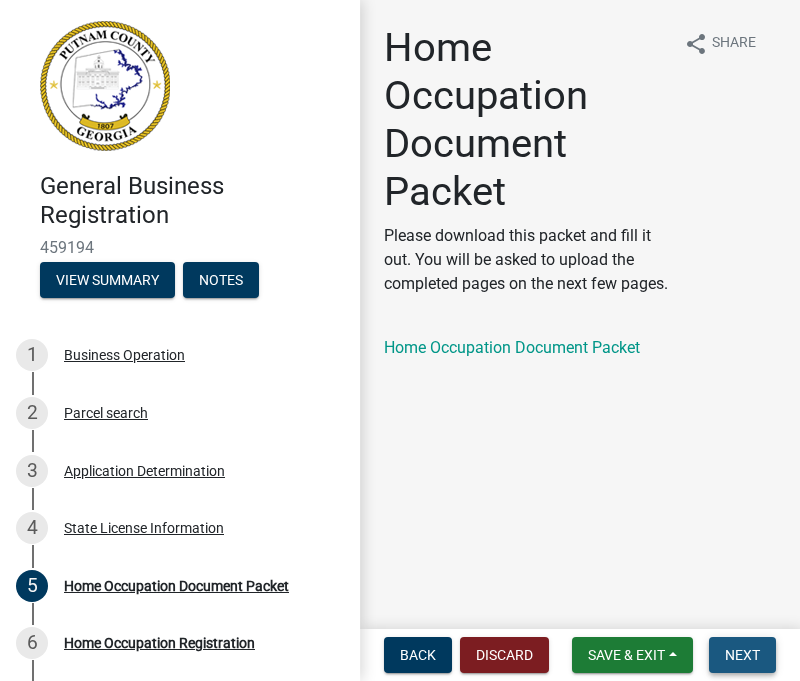 click on "Next" at bounding box center [742, 655] 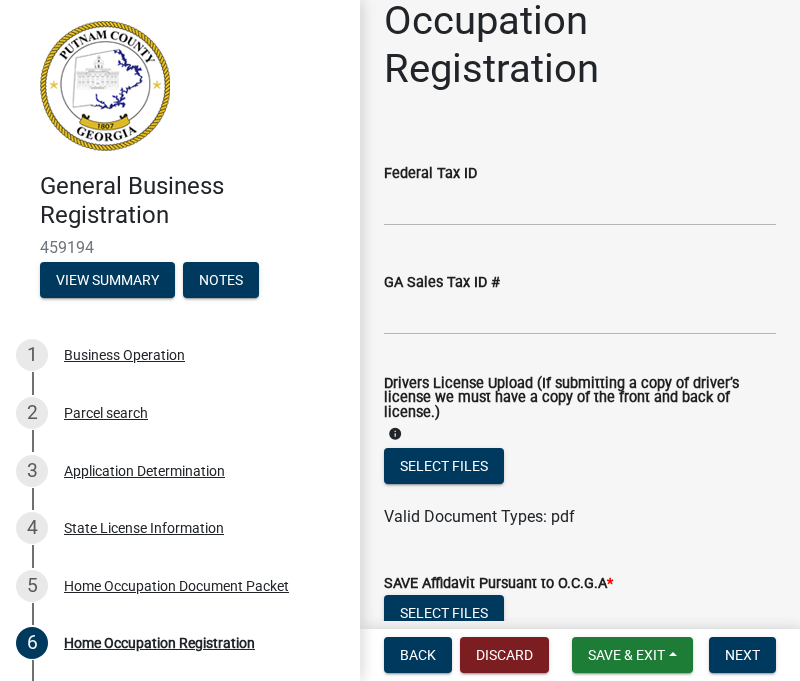 scroll, scrollTop: 0, scrollLeft: 0, axis: both 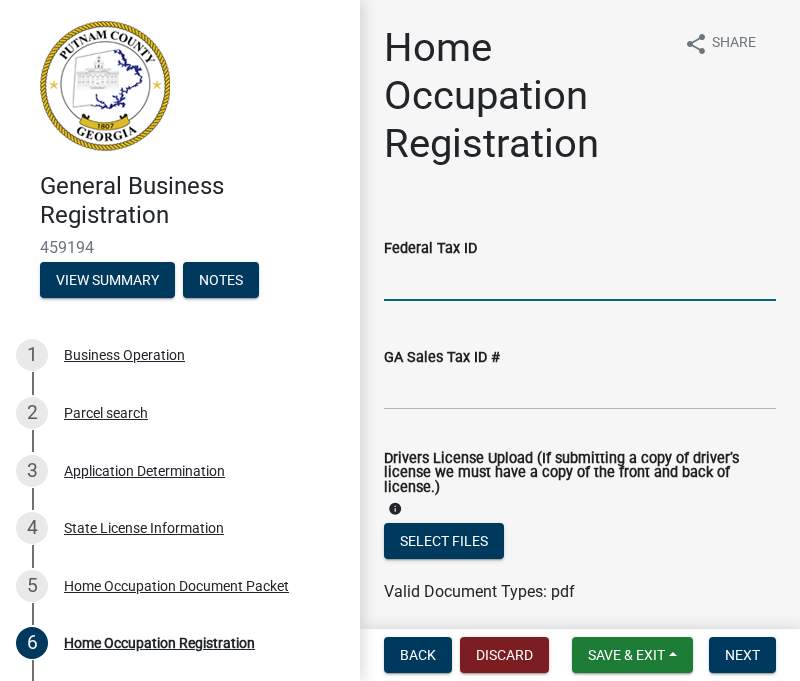 click on "Federal Tax ID" at bounding box center (580, 280) 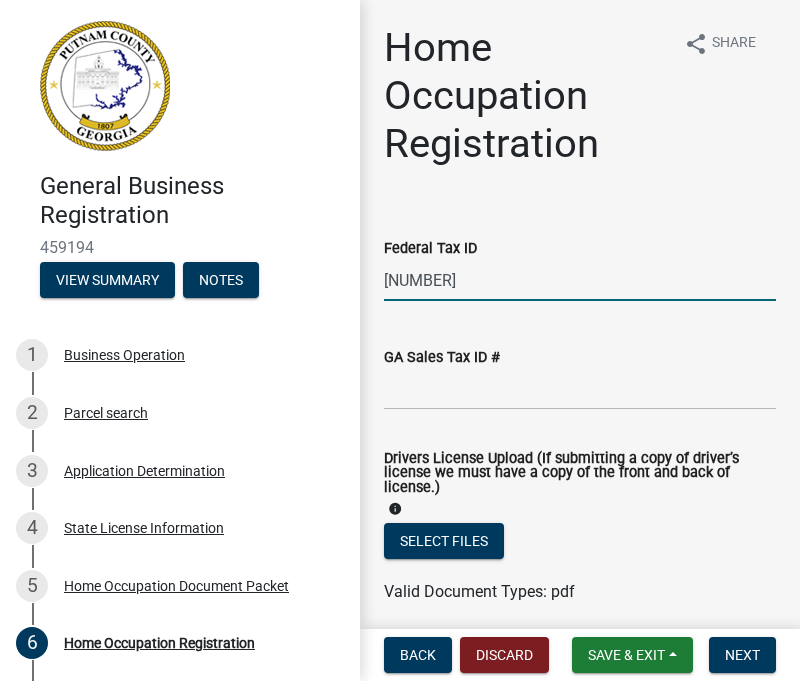 type on "[NUMBER]" 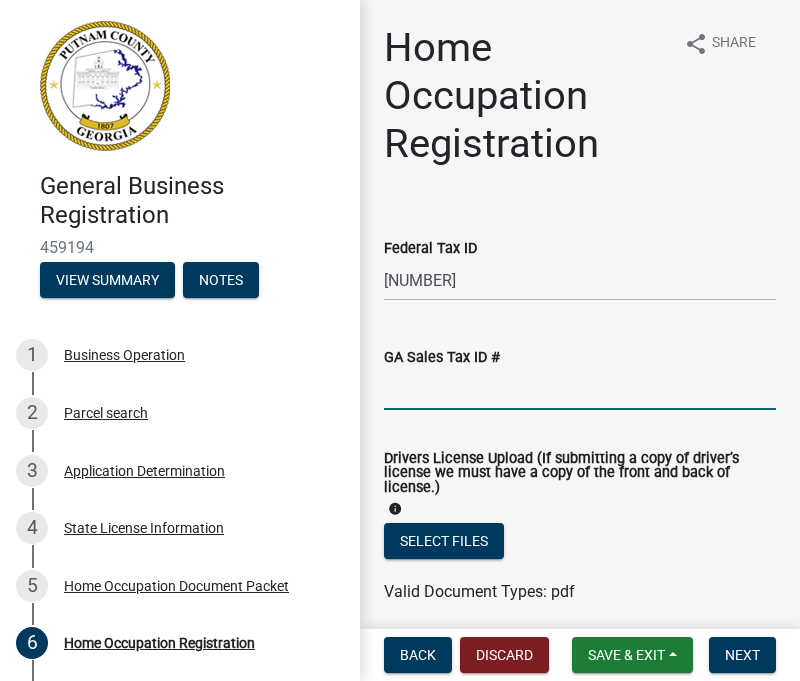 click 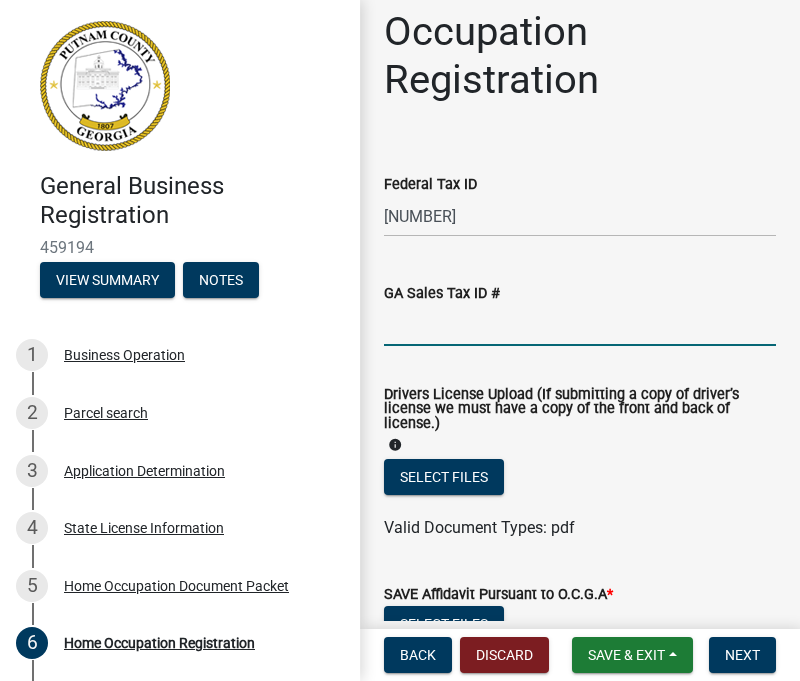 scroll, scrollTop: 65, scrollLeft: 0, axis: vertical 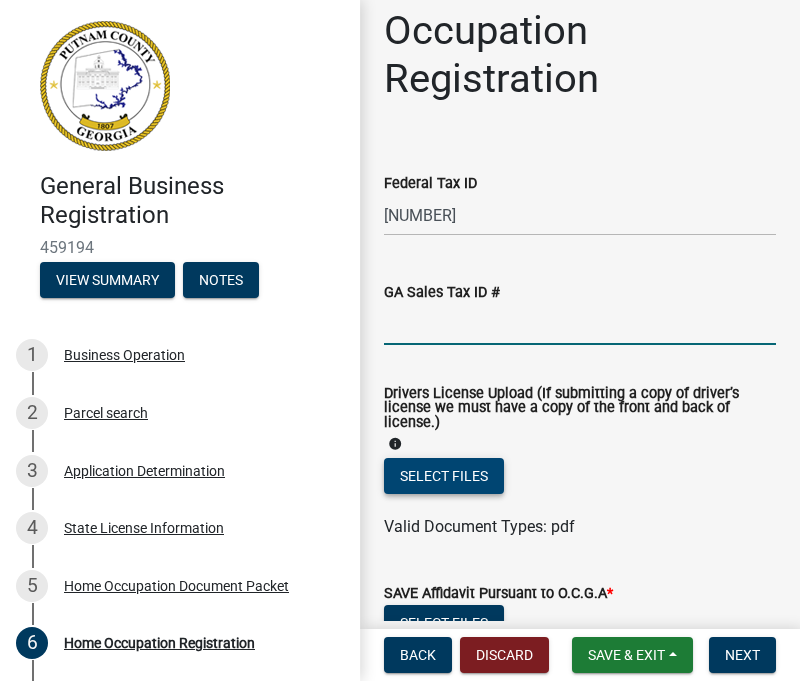 click on "Select files" 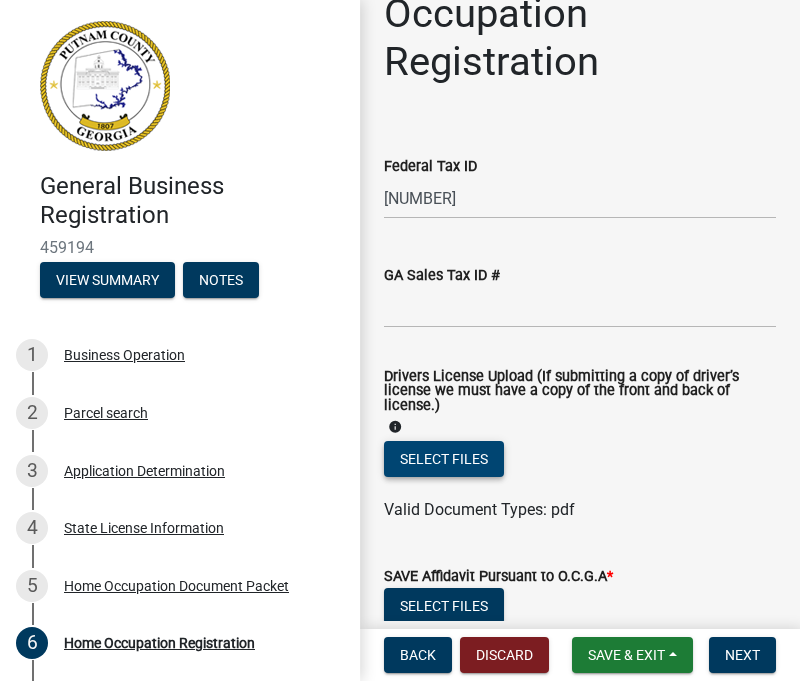 scroll, scrollTop: 83, scrollLeft: 0, axis: vertical 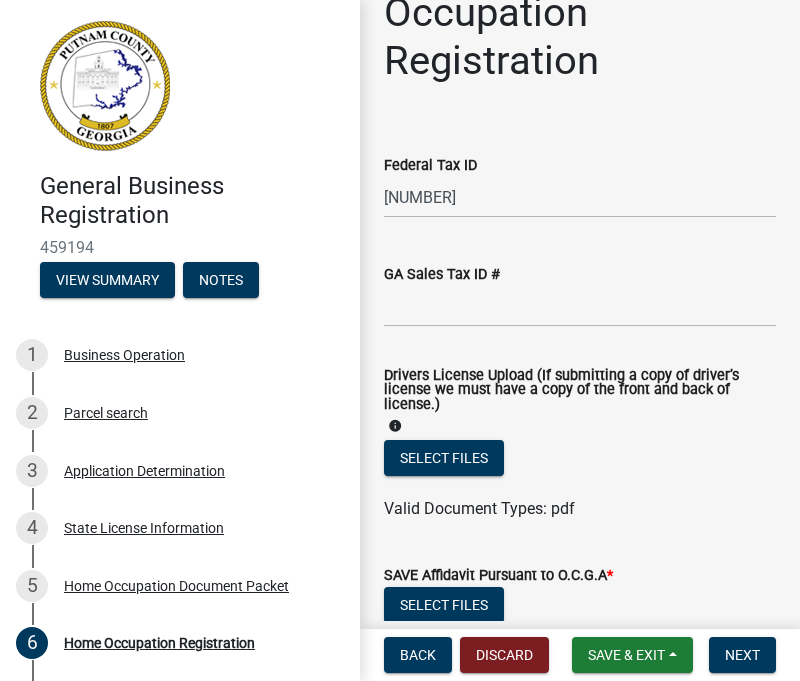 click on "info" 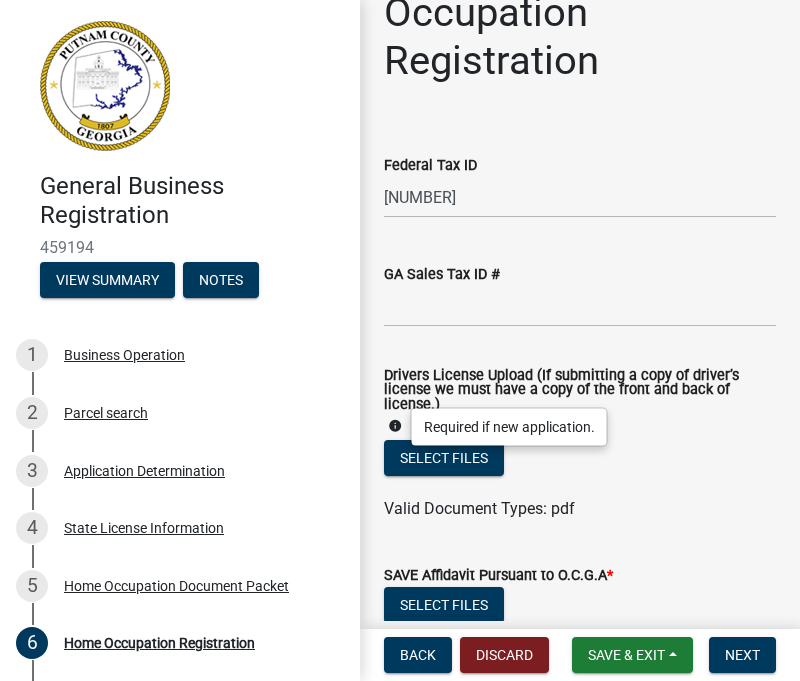 click 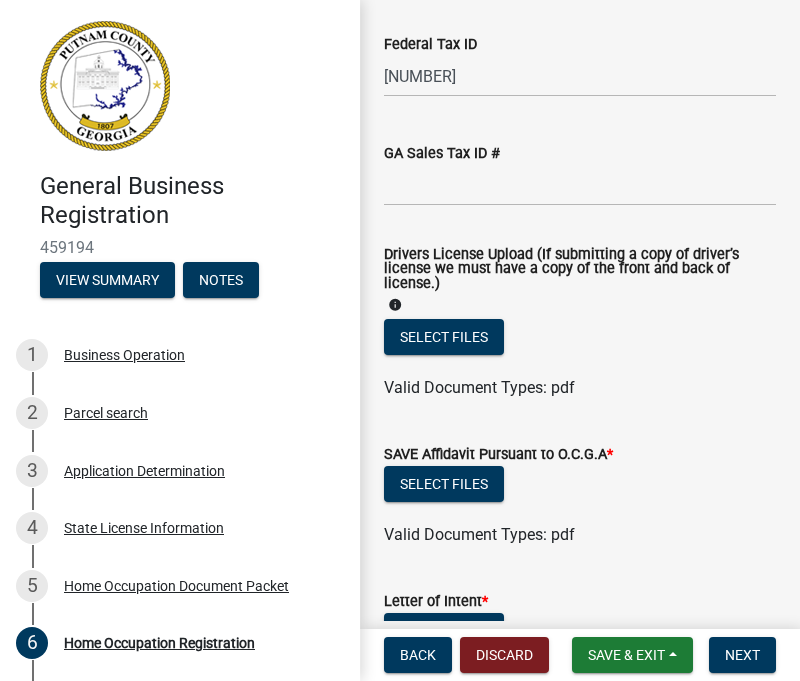 scroll, scrollTop: 0, scrollLeft: 0, axis: both 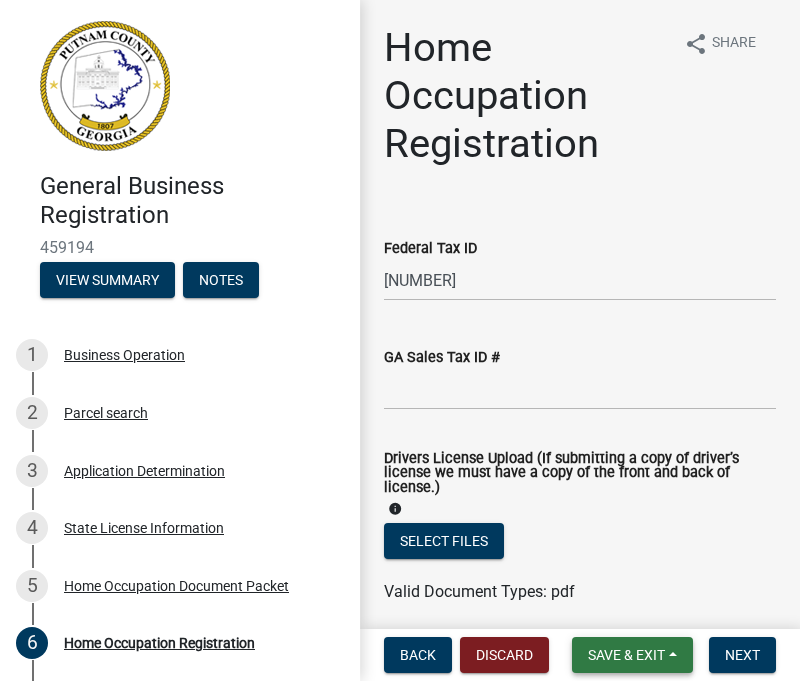 click on "Save & Exit" at bounding box center [626, 655] 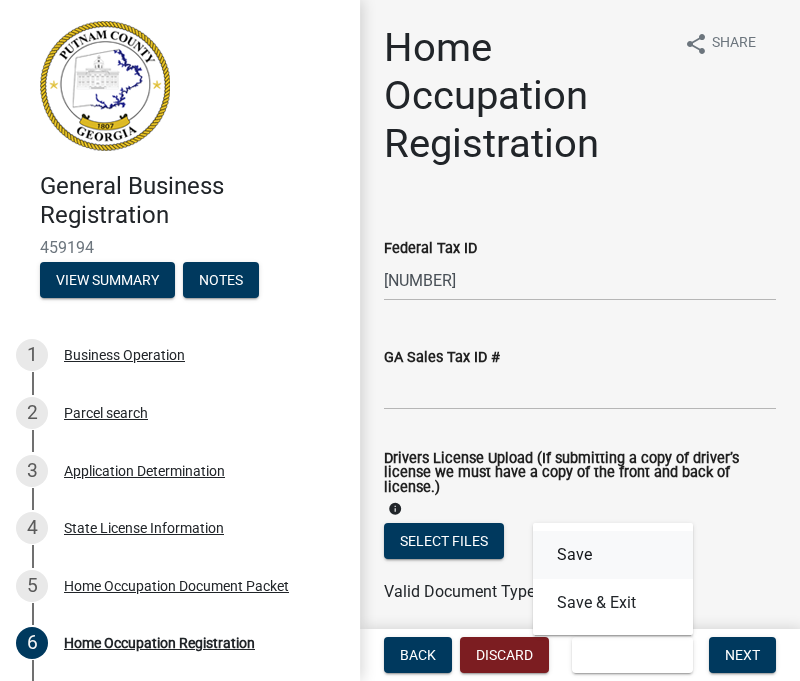 click on "Save" at bounding box center [613, 555] 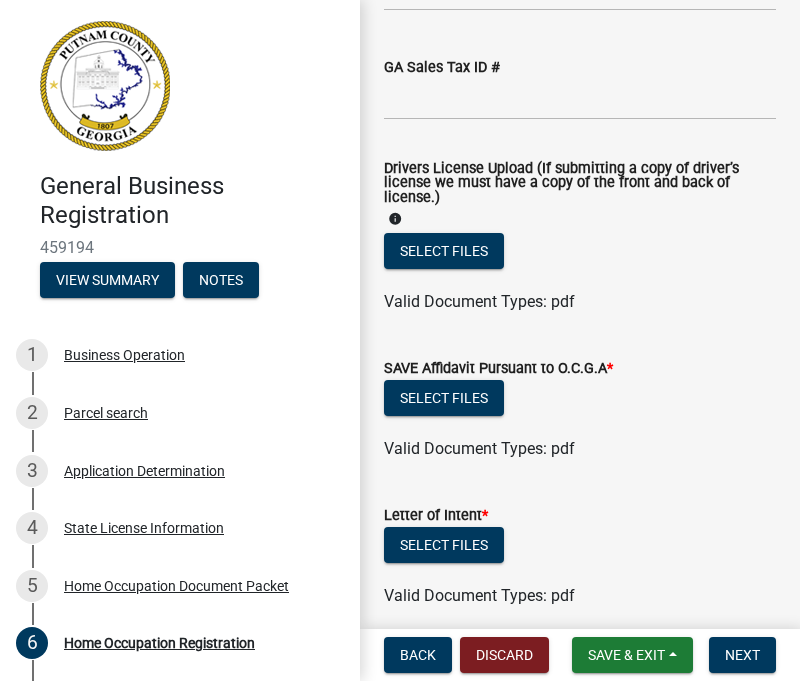 scroll, scrollTop: 369, scrollLeft: 0, axis: vertical 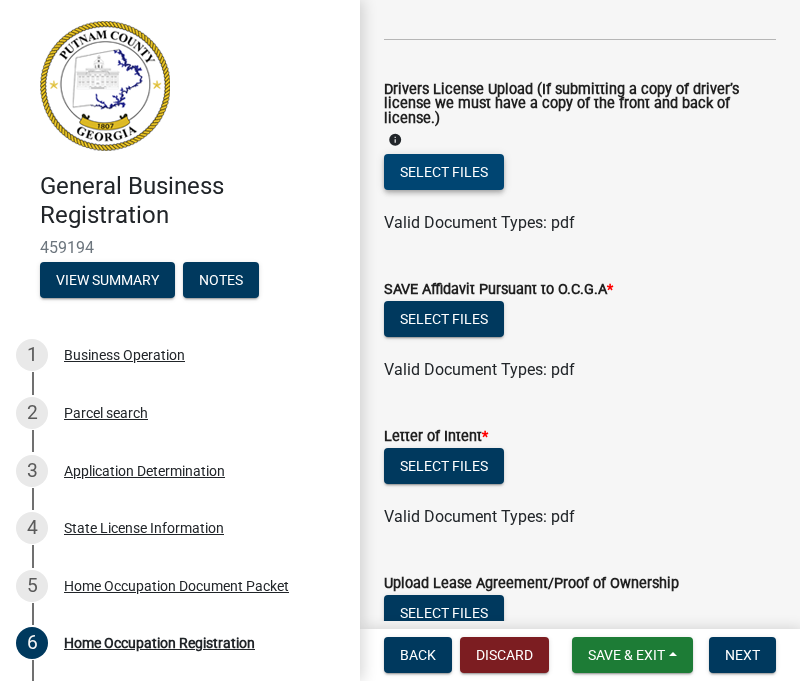 click on "Select files" 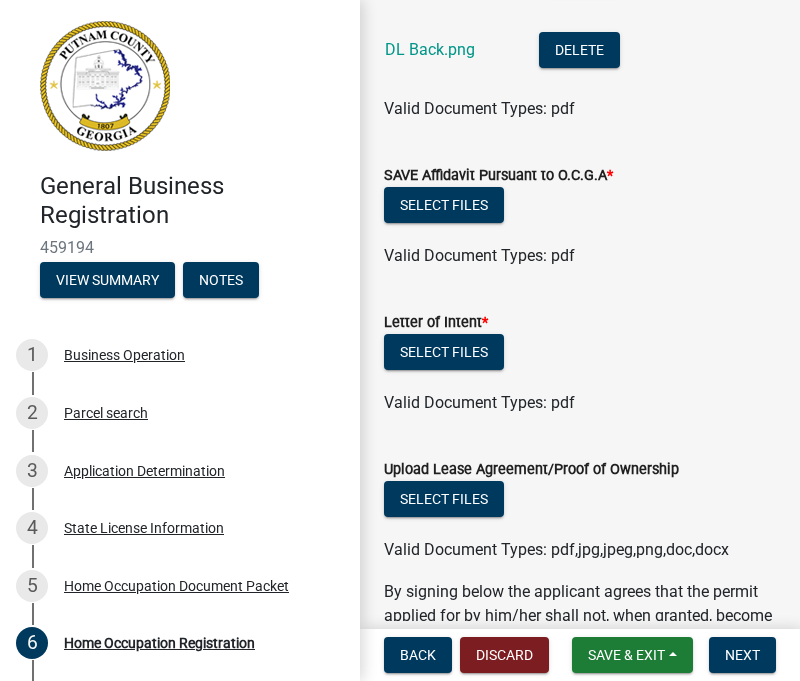scroll, scrollTop: 645, scrollLeft: 0, axis: vertical 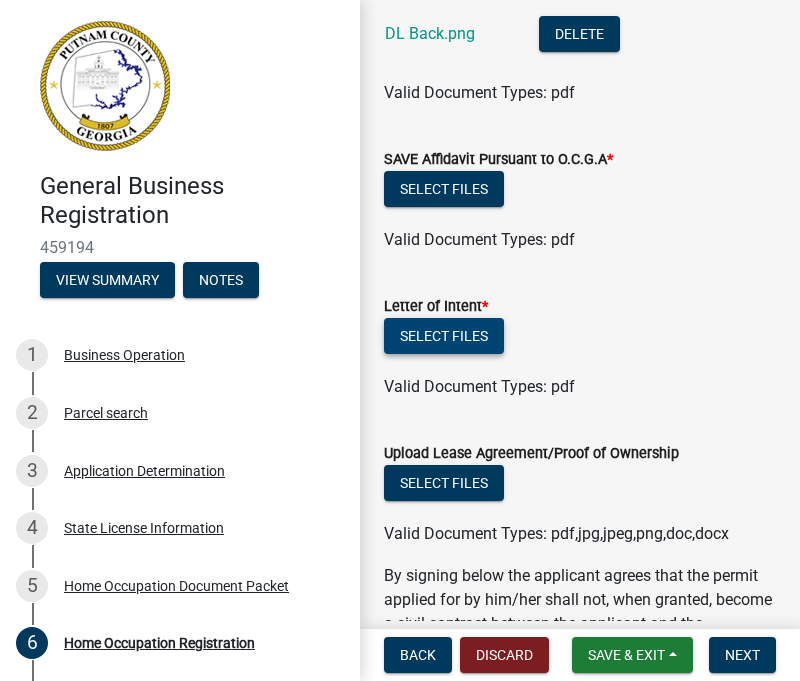 click on "Select files" 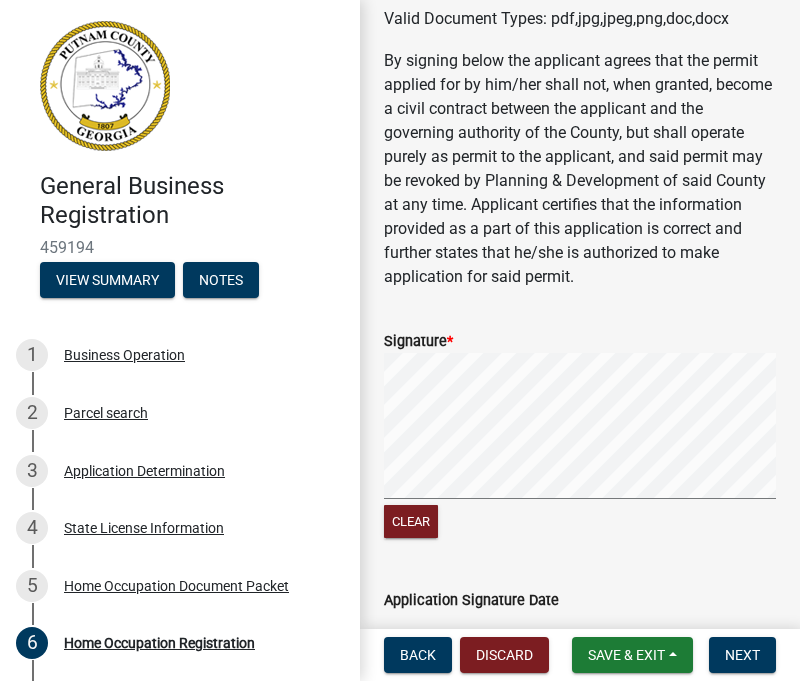 scroll, scrollTop: 1249, scrollLeft: 0, axis: vertical 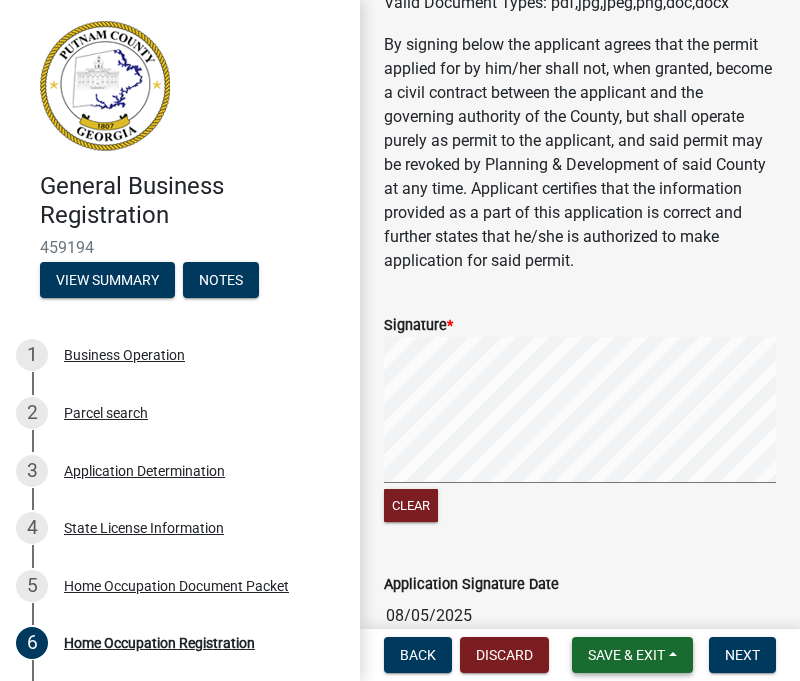 click on "Save & Exit" at bounding box center [626, 655] 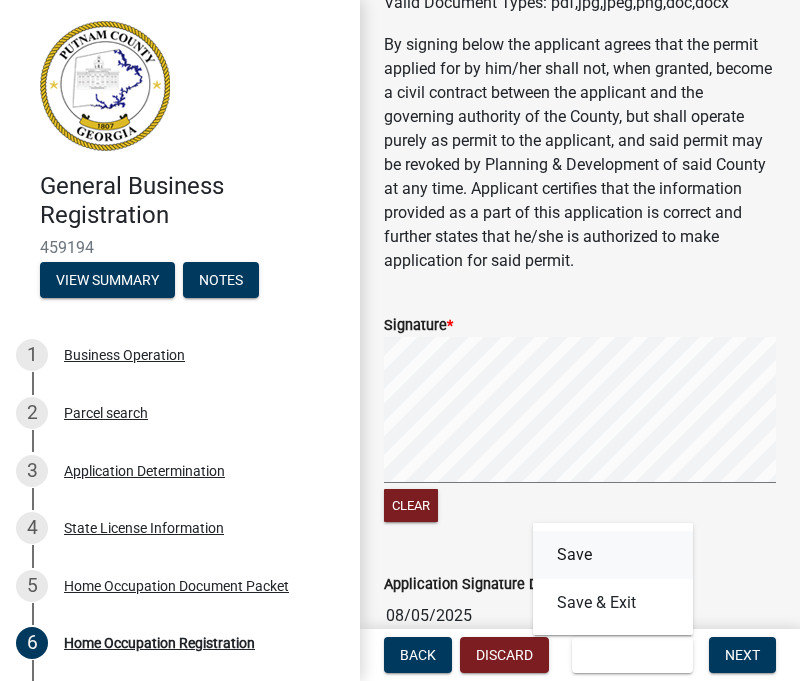 click on "Save" at bounding box center (613, 555) 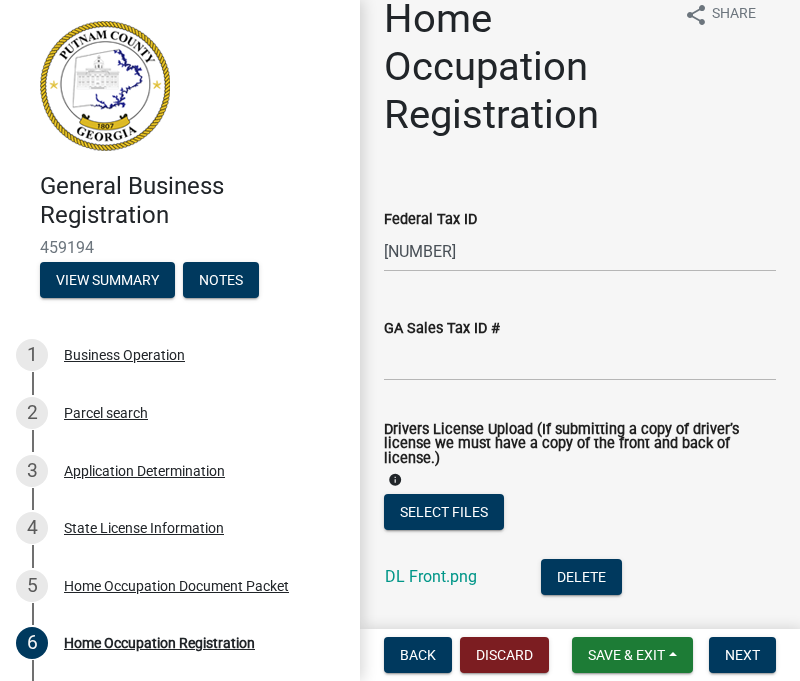 scroll, scrollTop: 0, scrollLeft: 0, axis: both 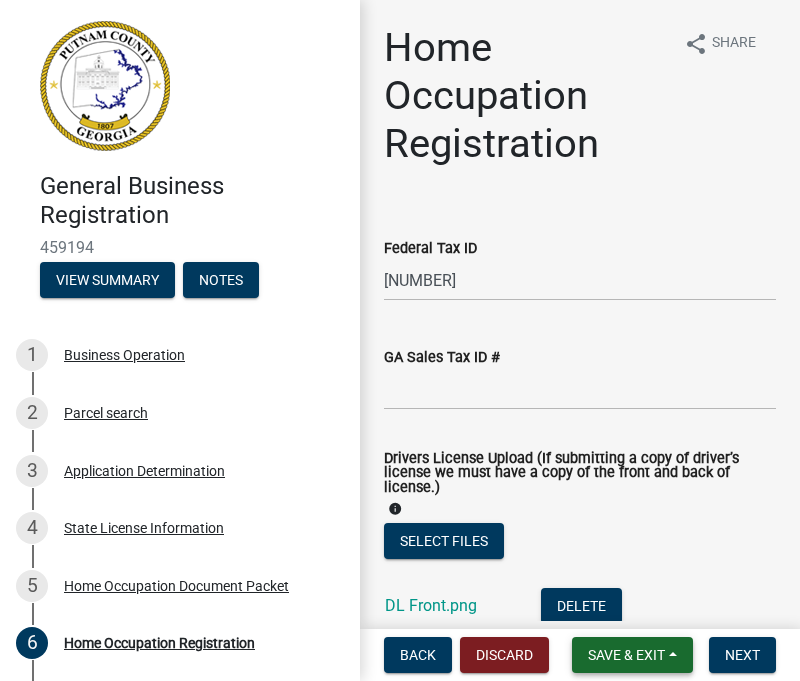 click on "Save & Exit" at bounding box center [626, 655] 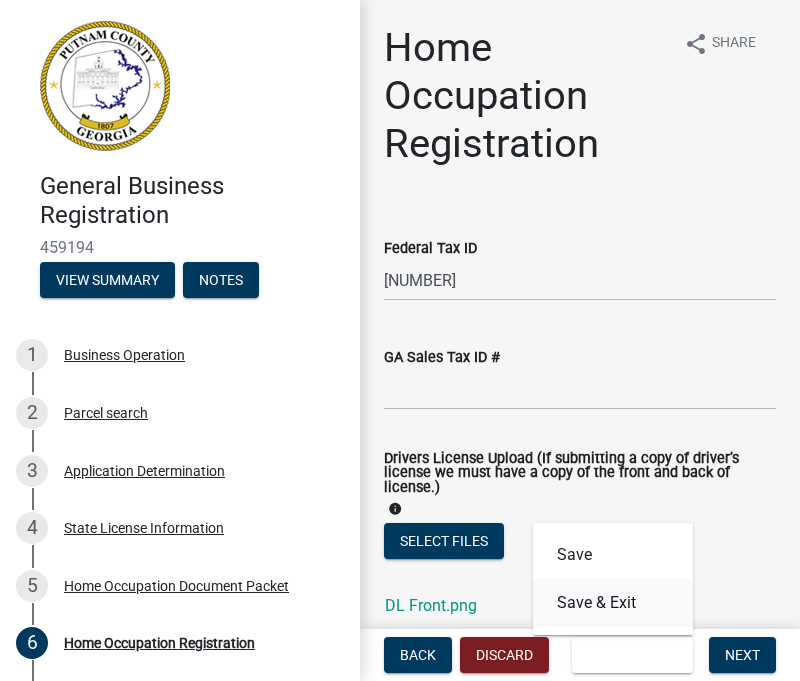 click on "Save & Exit" at bounding box center (613, 603) 